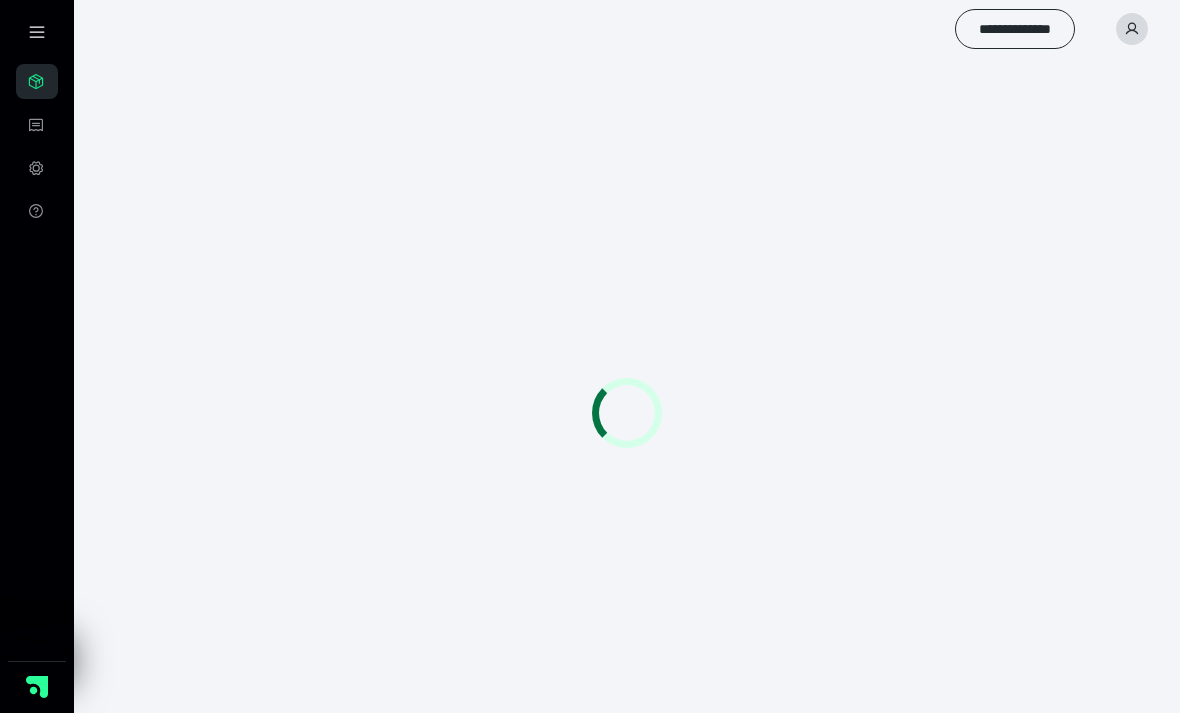scroll, scrollTop: 0, scrollLeft: 0, axis: both 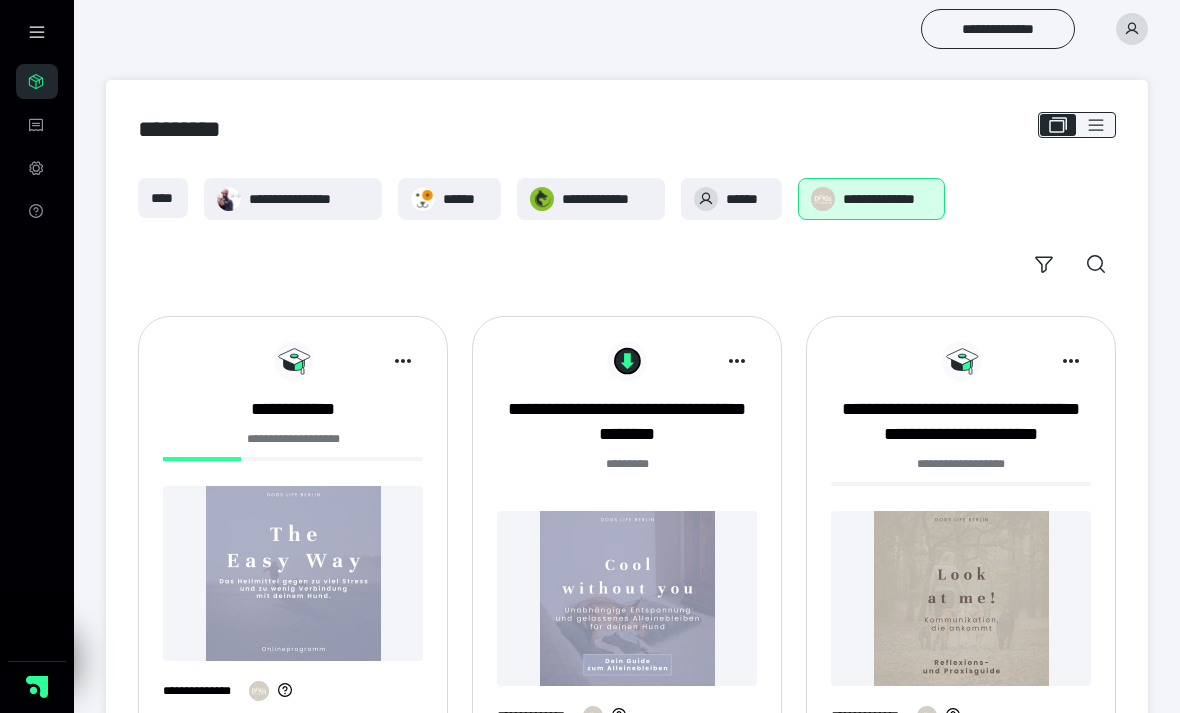 click at bounding box center [293, 573] 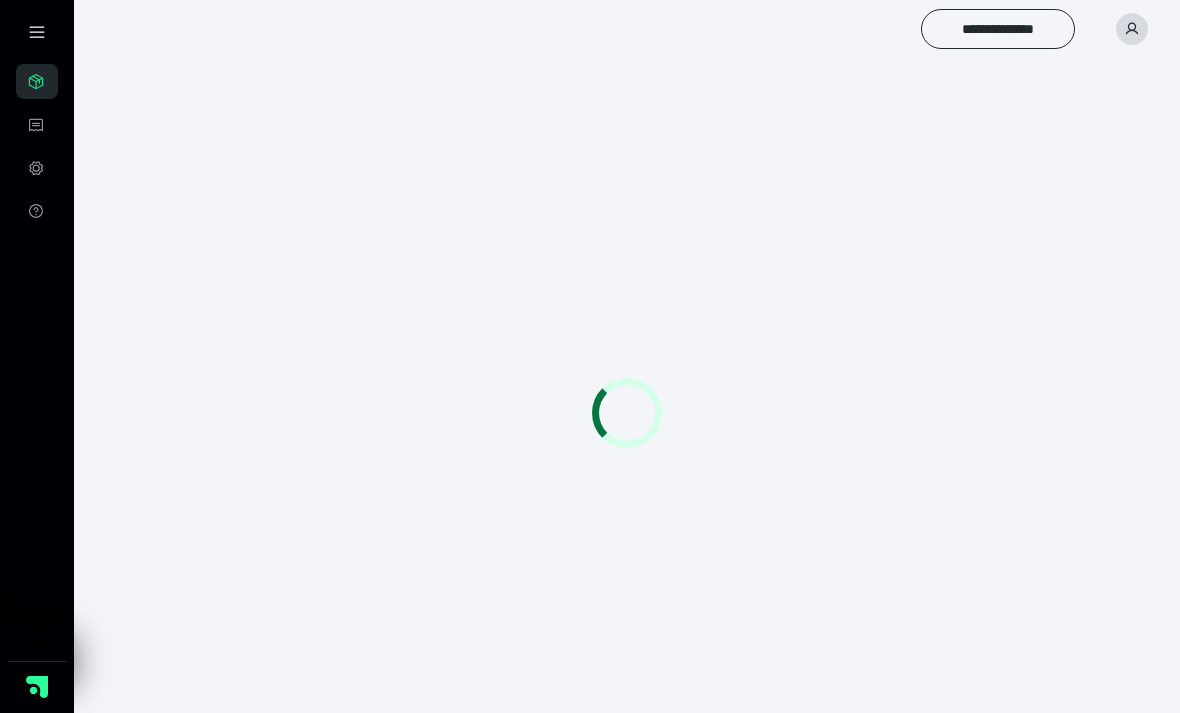 scroll, scrollTop: 0, scrollLeft: 0, axis: both 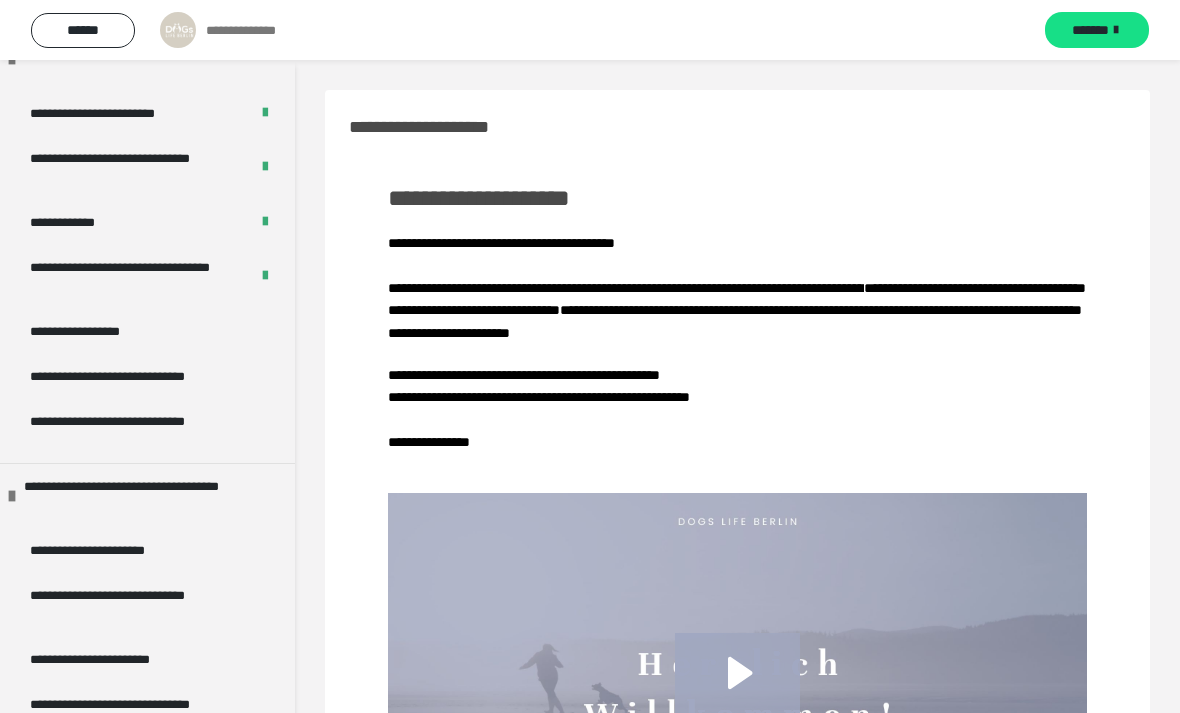 click on "**********" at bounding box center [137, 376] 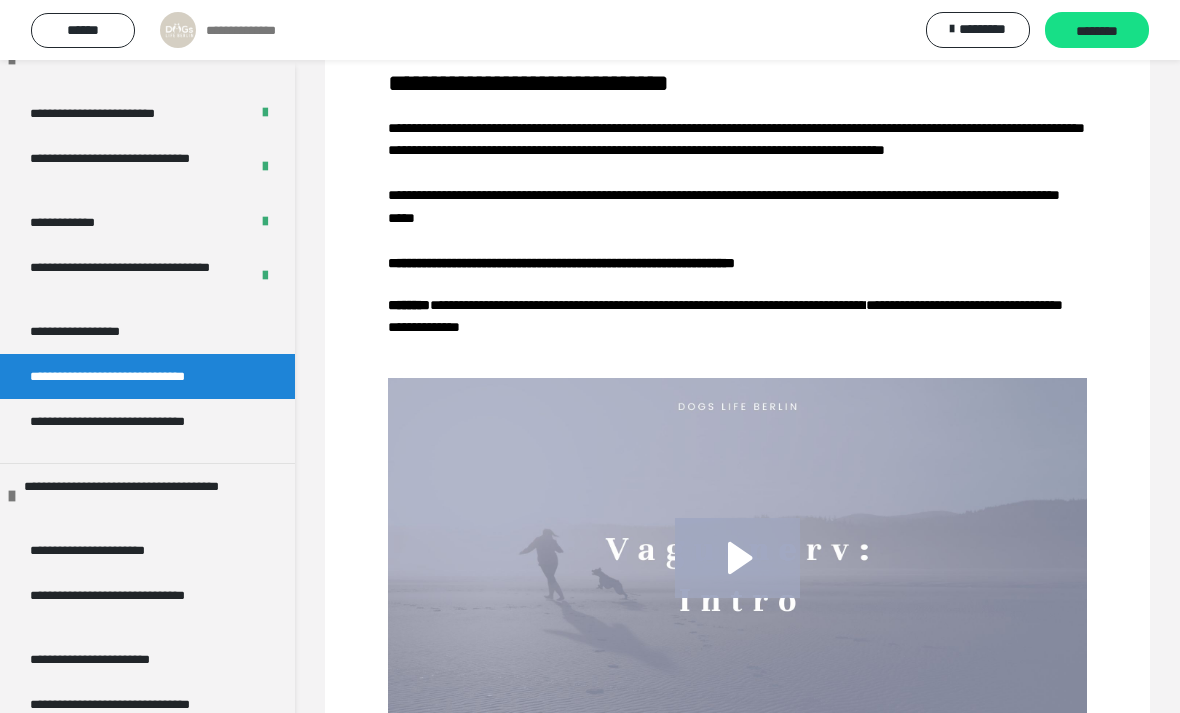scroll, scrollTop: 148, scrollLeft: 0, axis: vertical 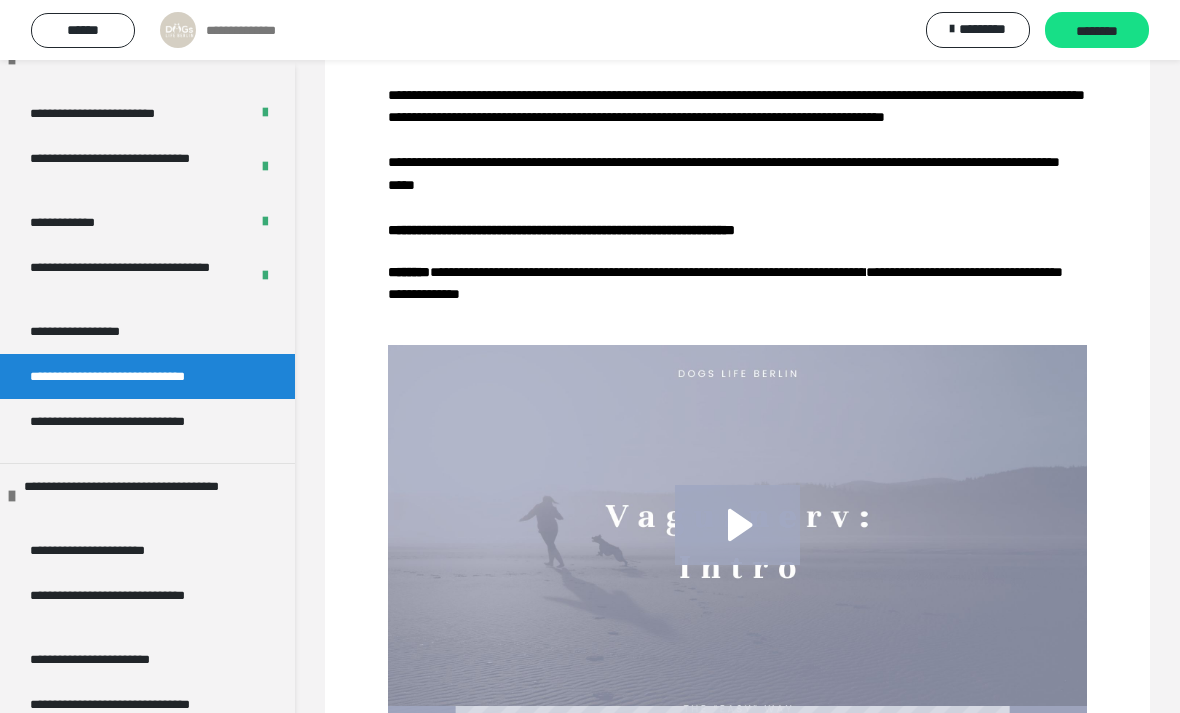 click 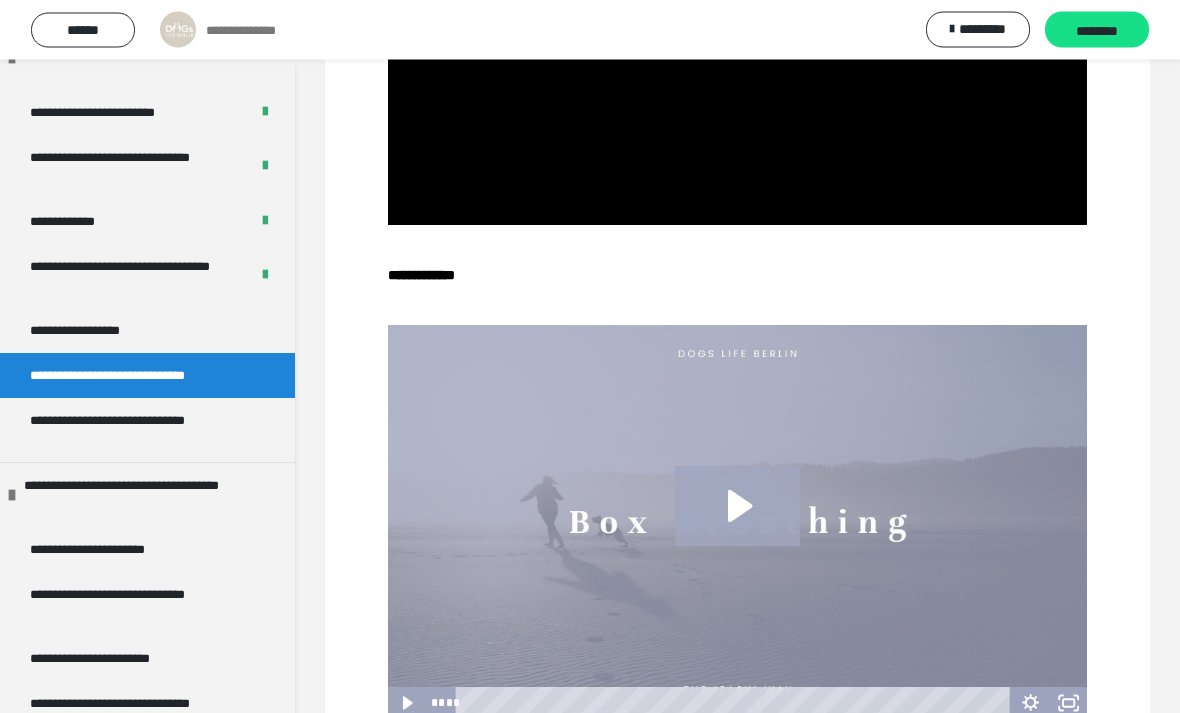 scroll, scrollTop: 661, scrollLeft: 0, axis: vertical 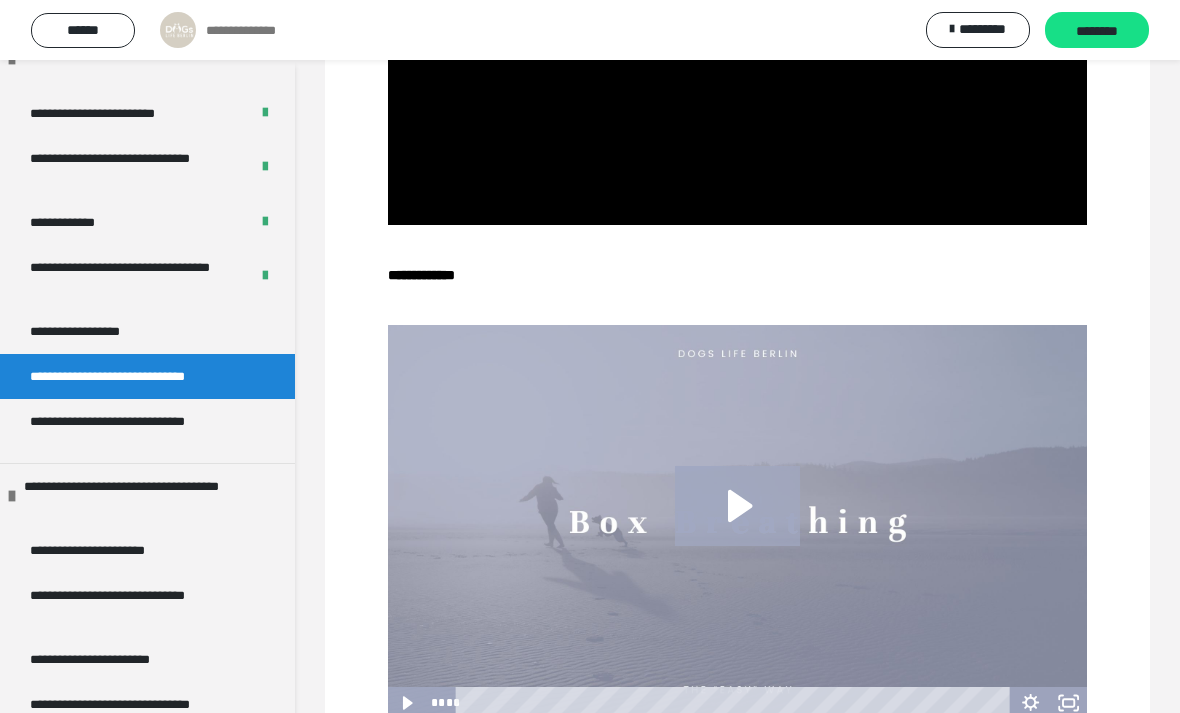 click 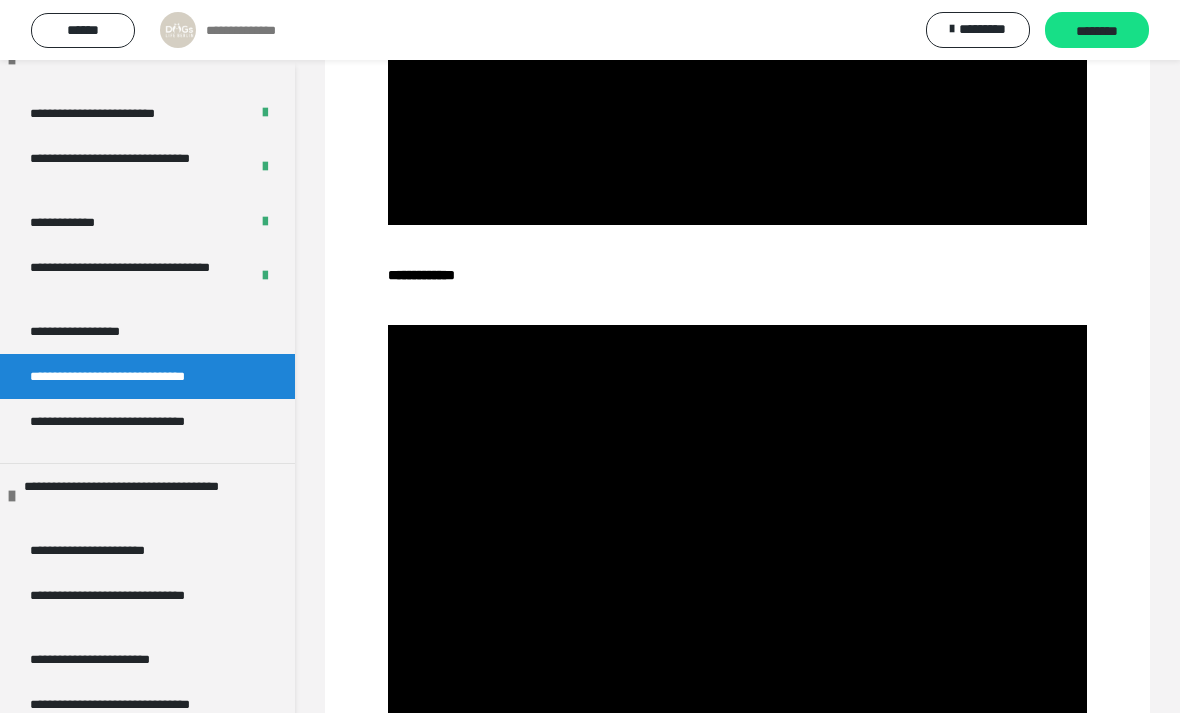 click at bounding box center (737, 521) 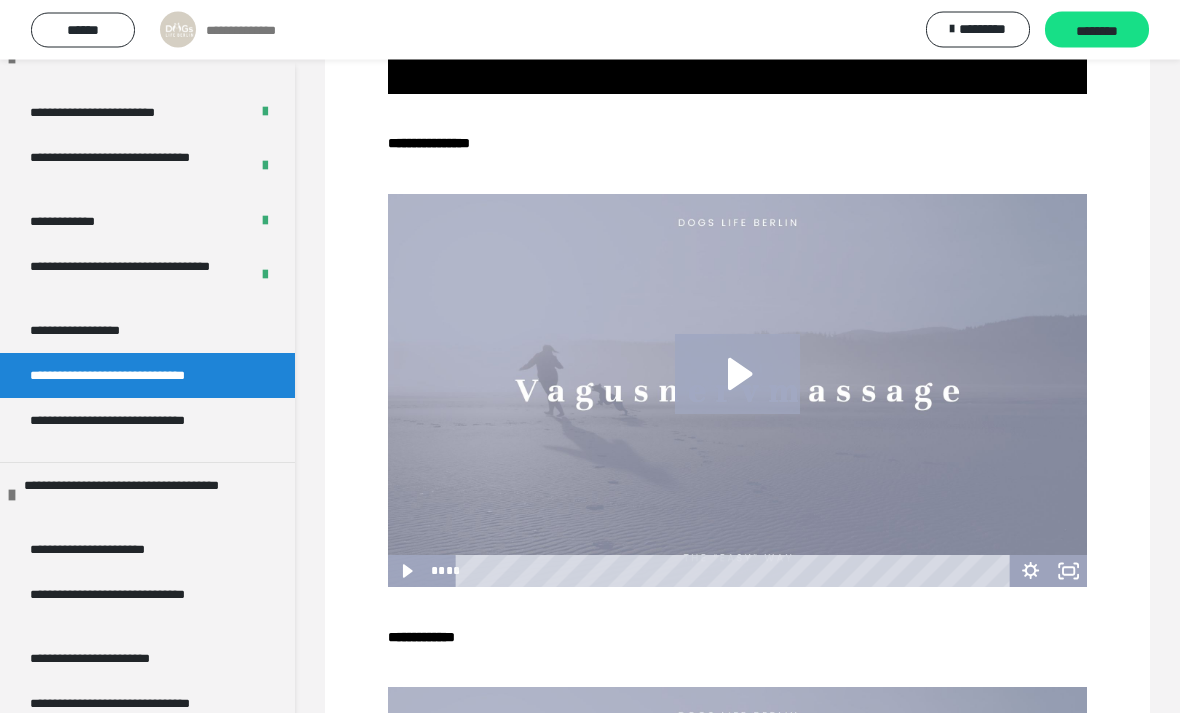 scroll, scrollTop: 1288, scrollLeft: 0, axis: vertical 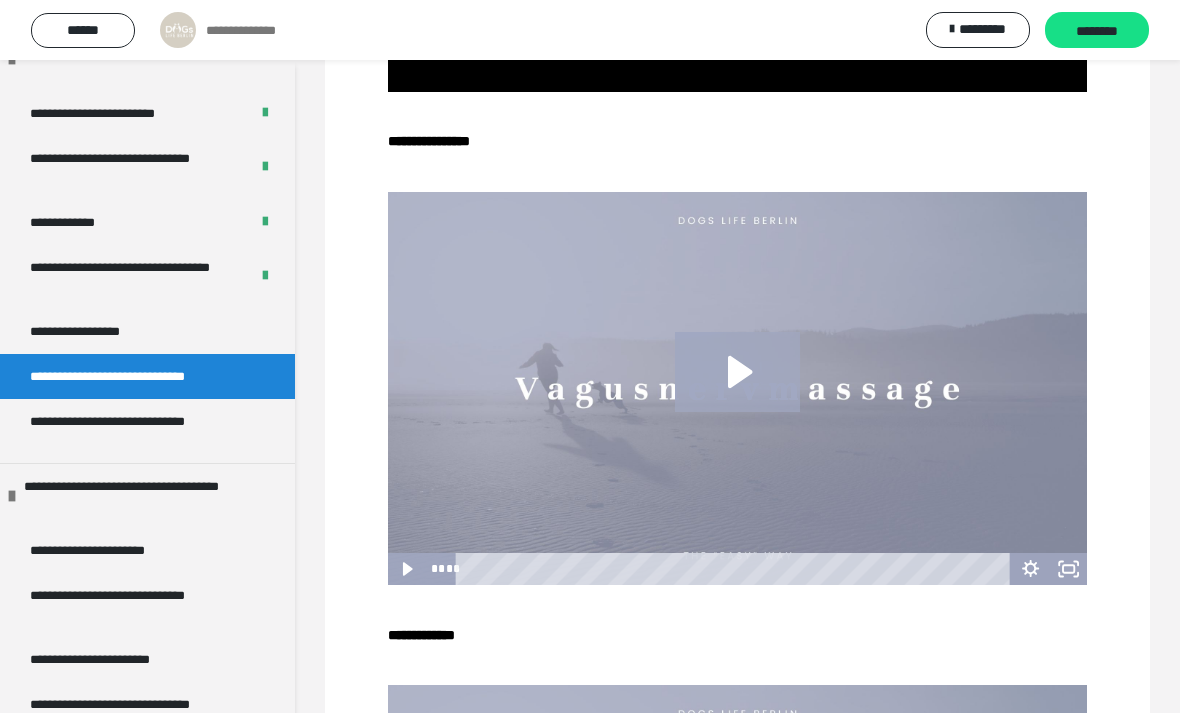 click 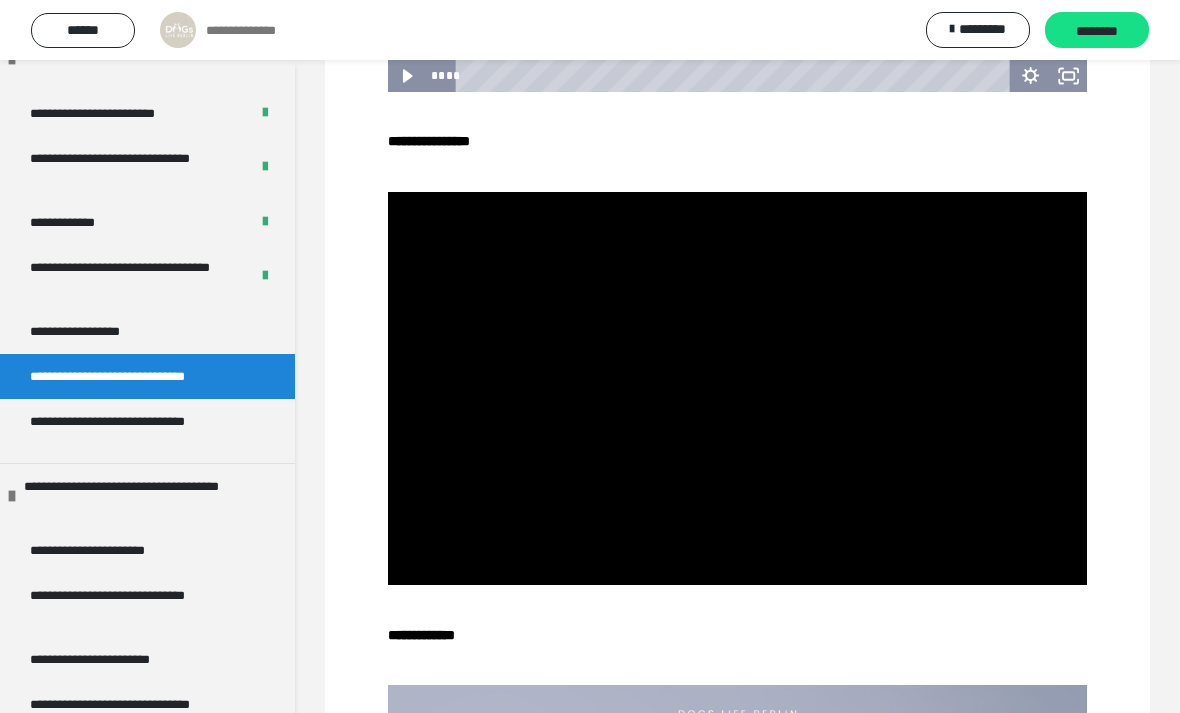 click on "********" at bounding box center [1097, 31] 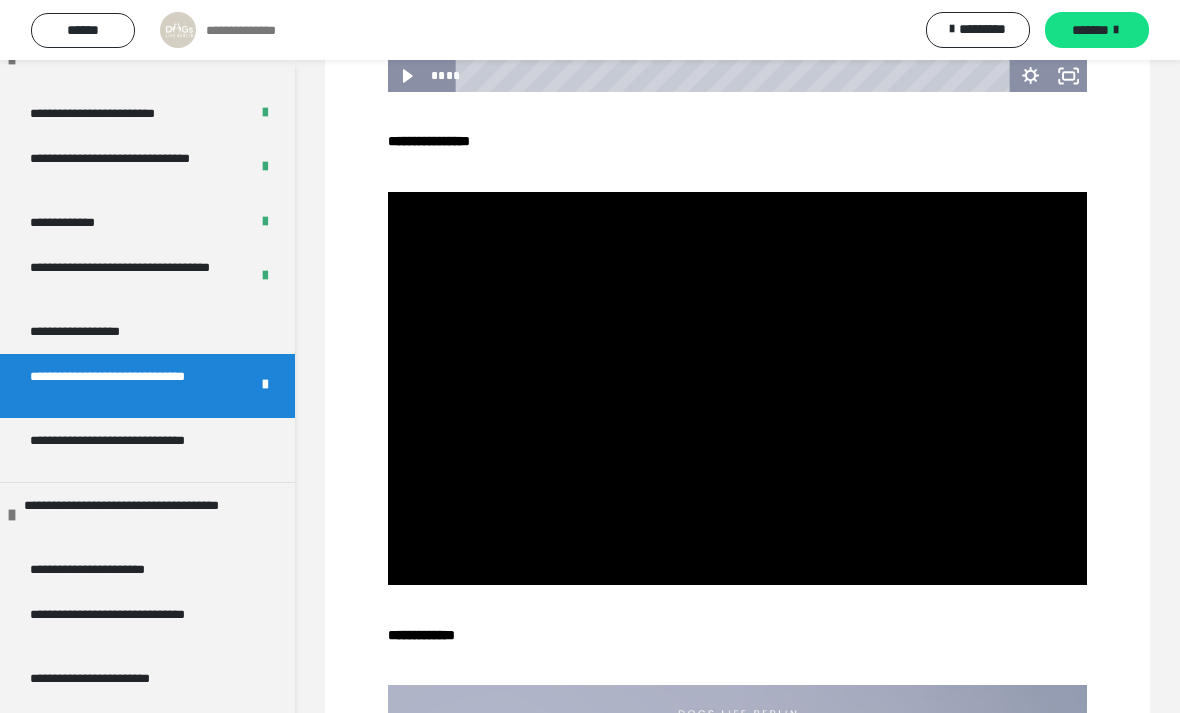 click on "*******" at bounding box center (1097, 30) 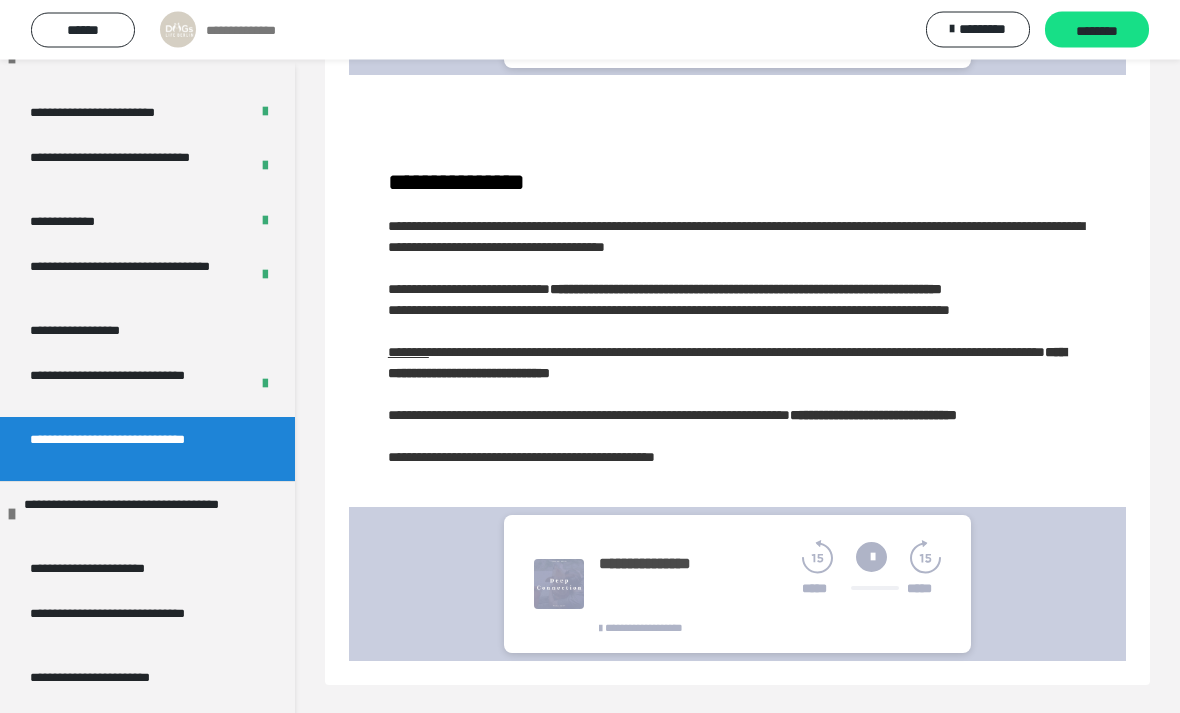 scroll, scrollTop: 584, scrollLeft: 0, axis: vertical 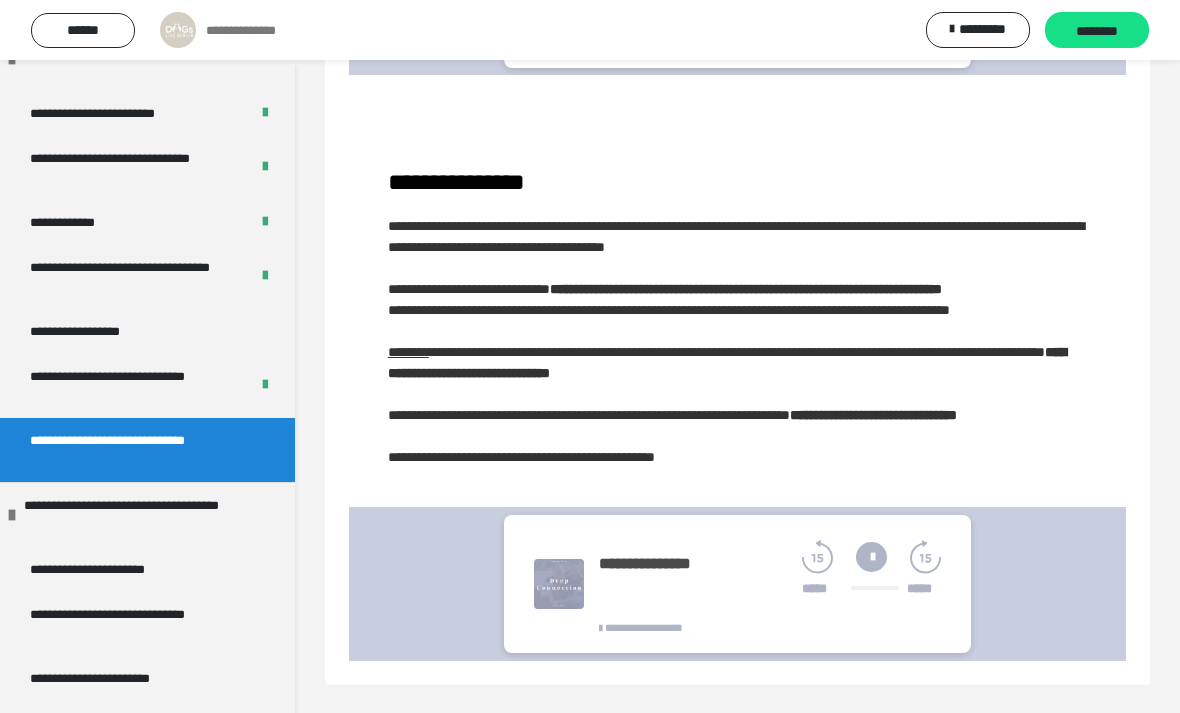 click at bounding box center (871, 557) 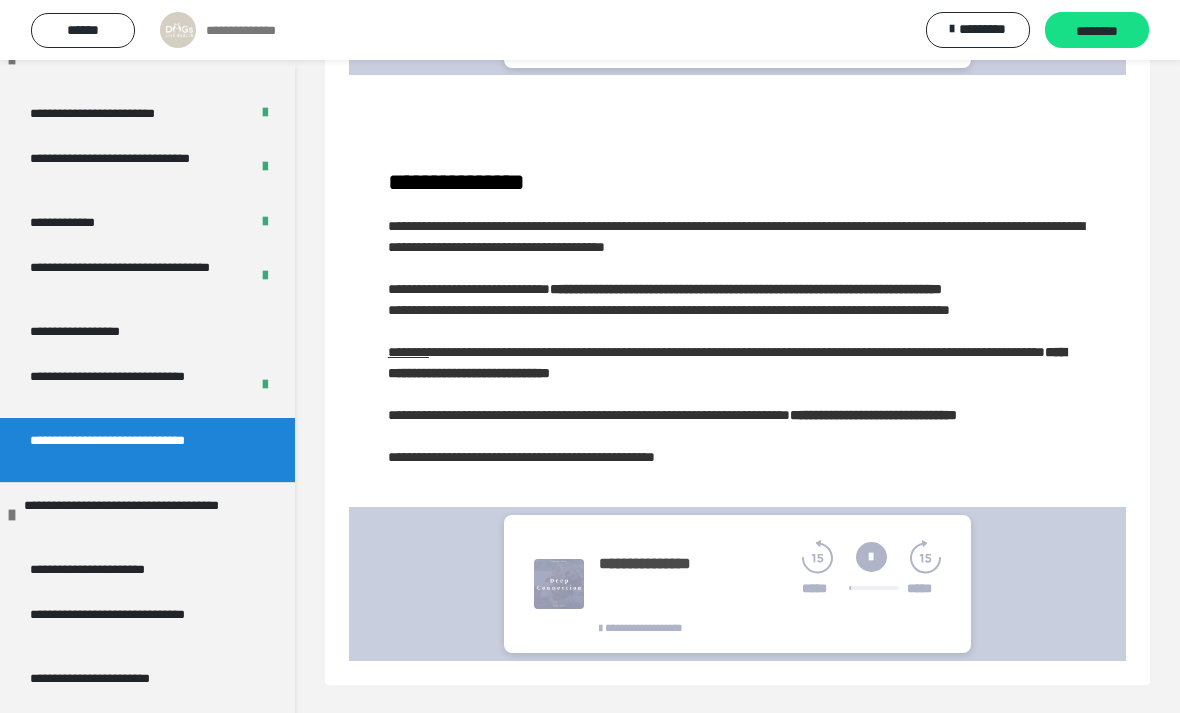 click 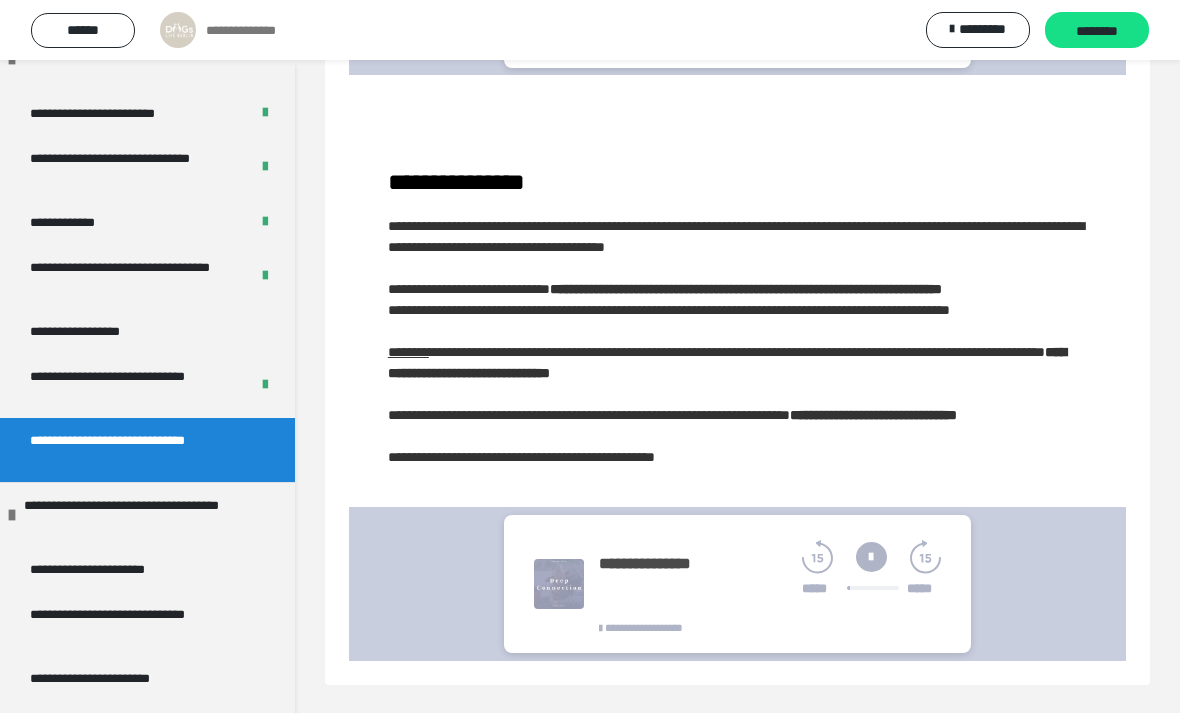click 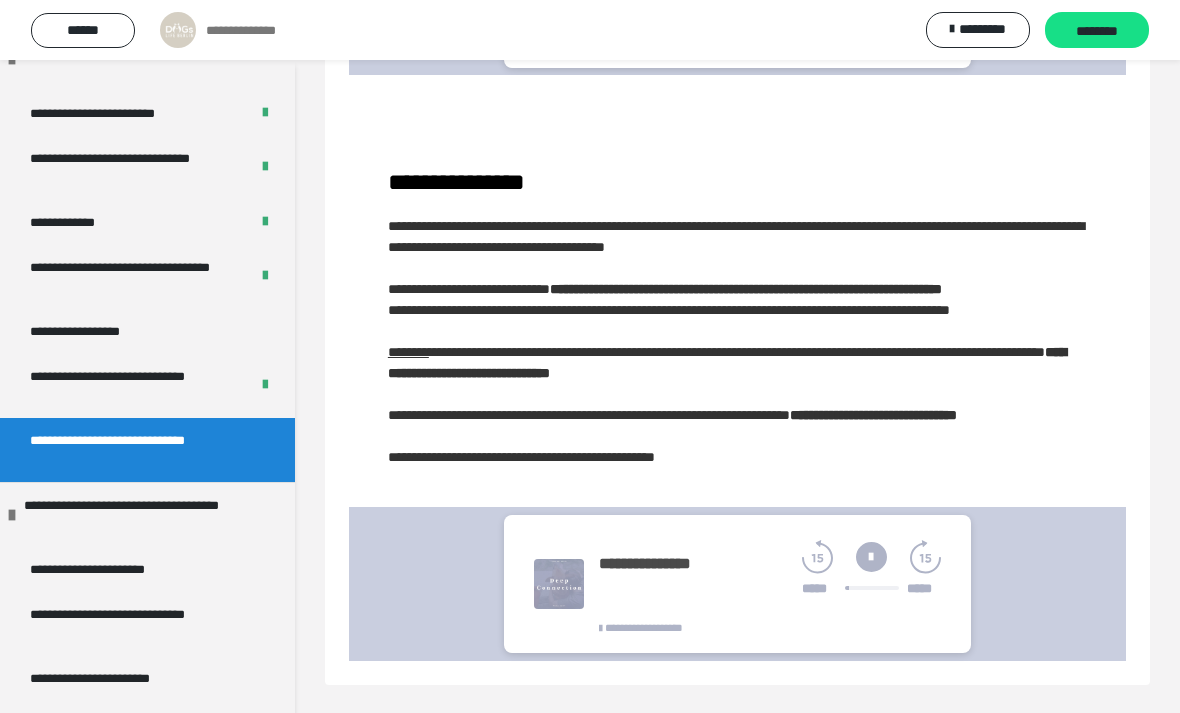 click 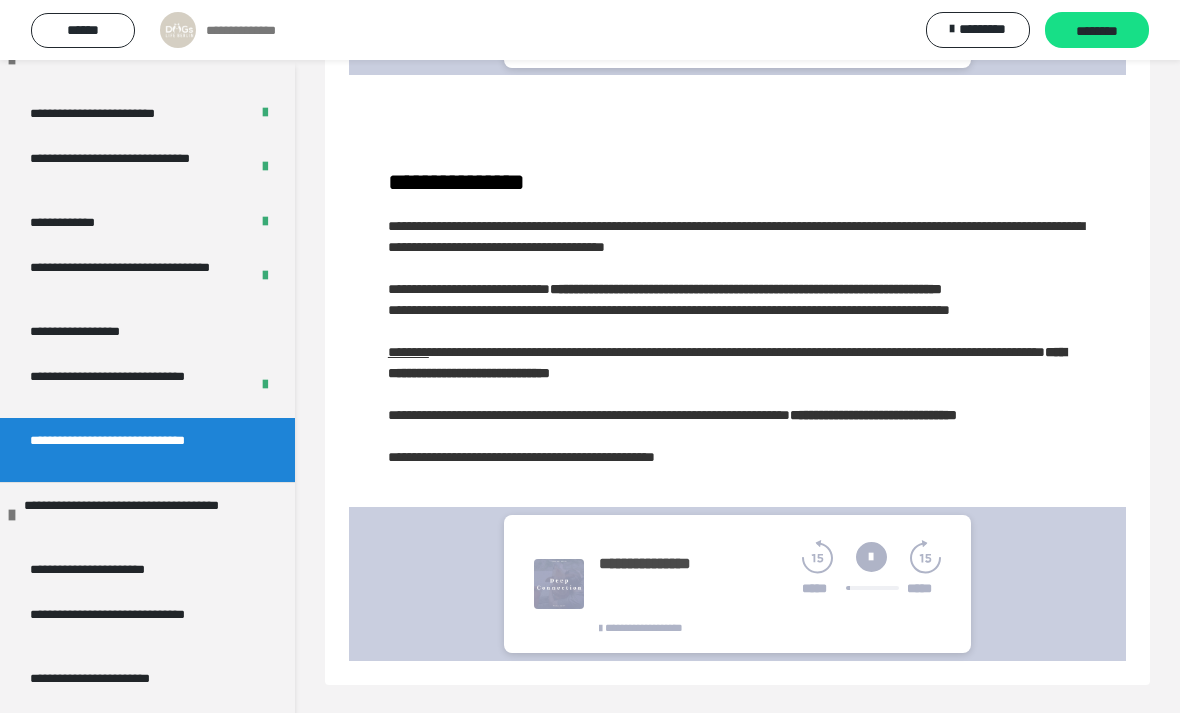 click 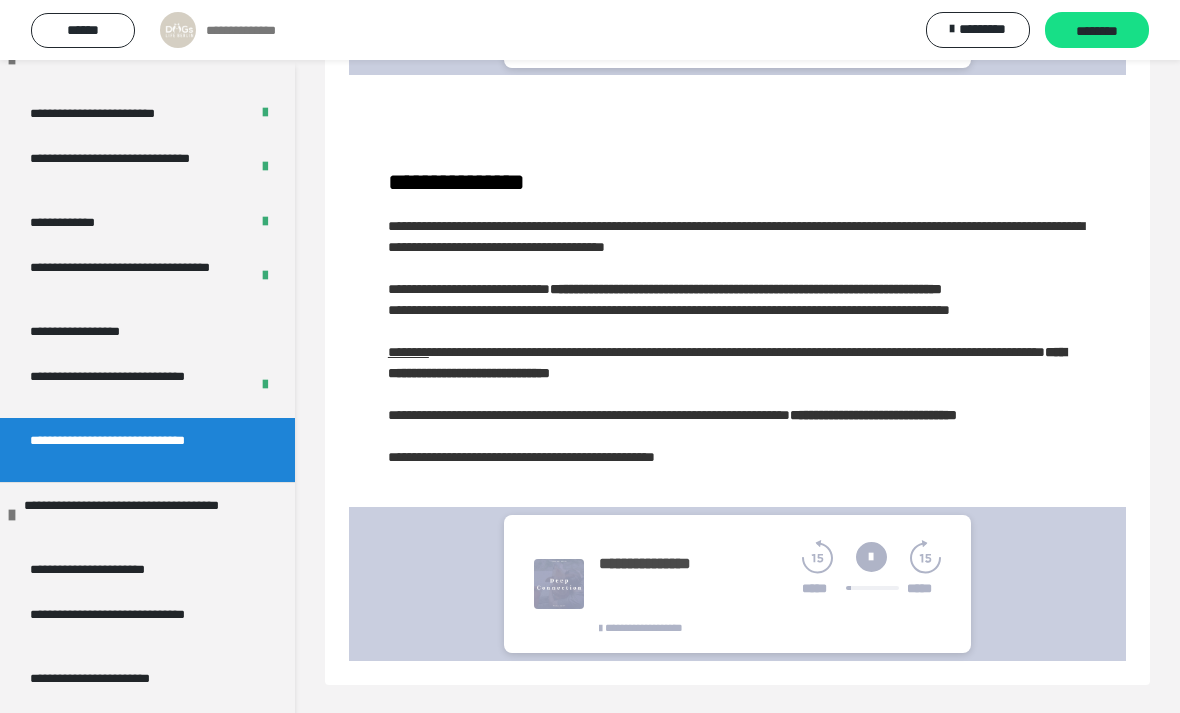 click 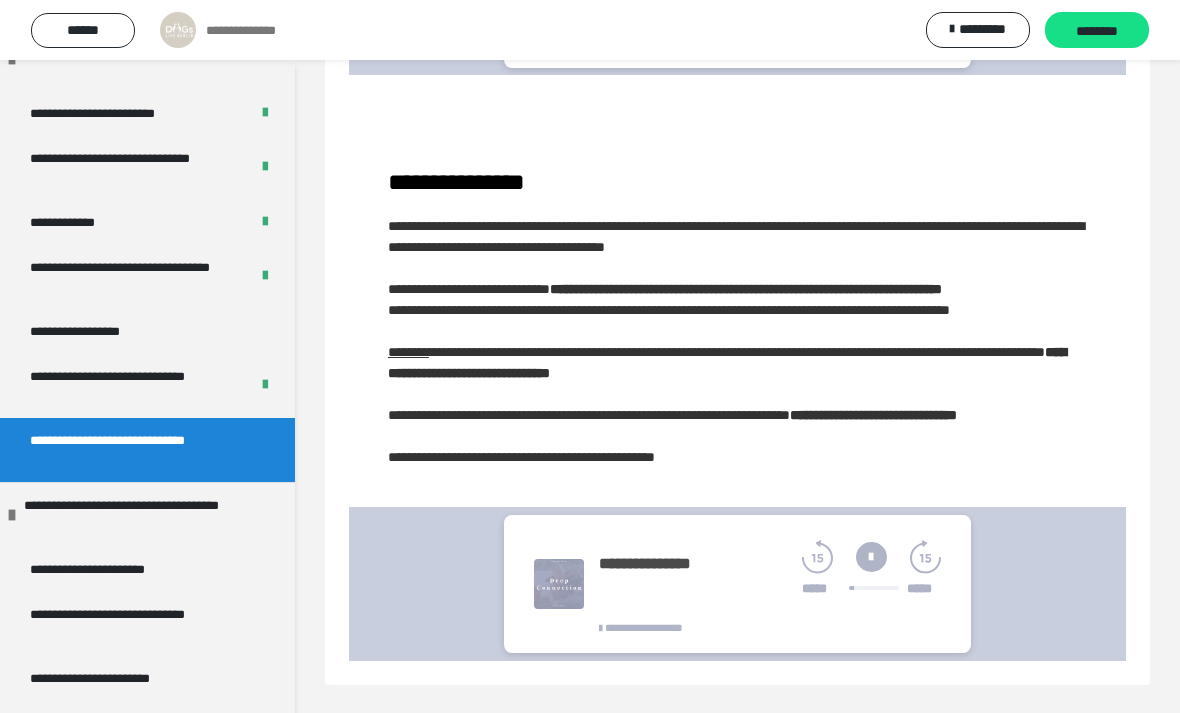 click at bounding box center (871, 557) 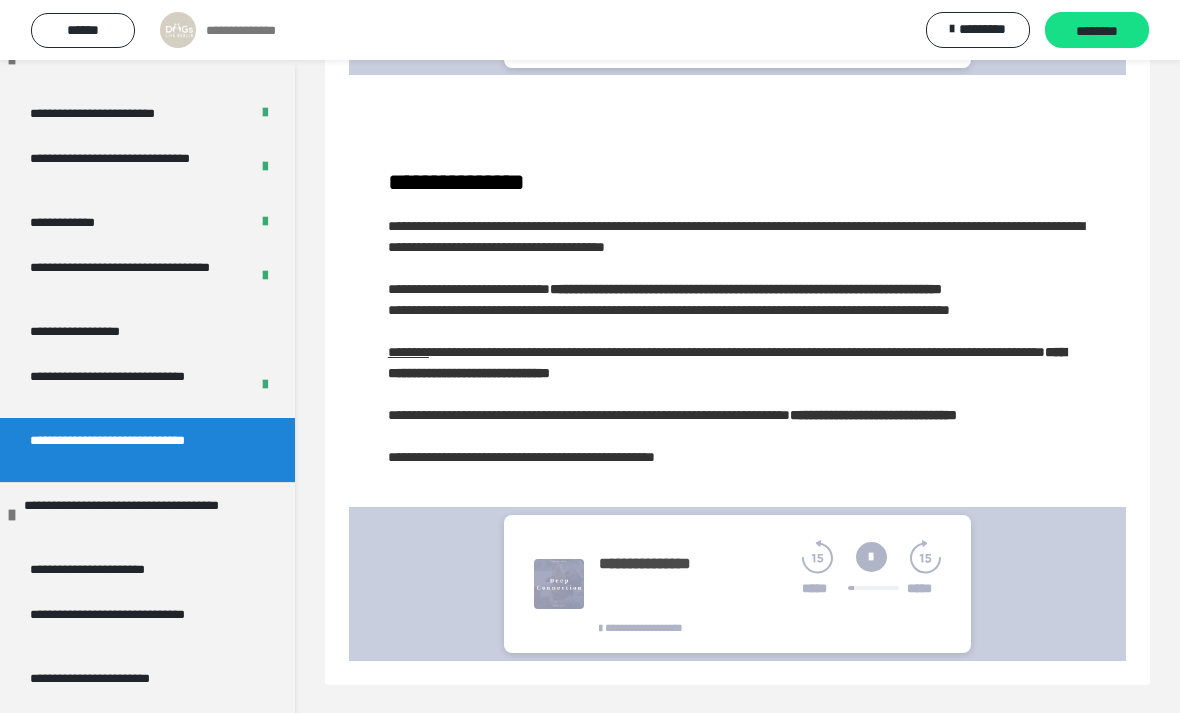 click 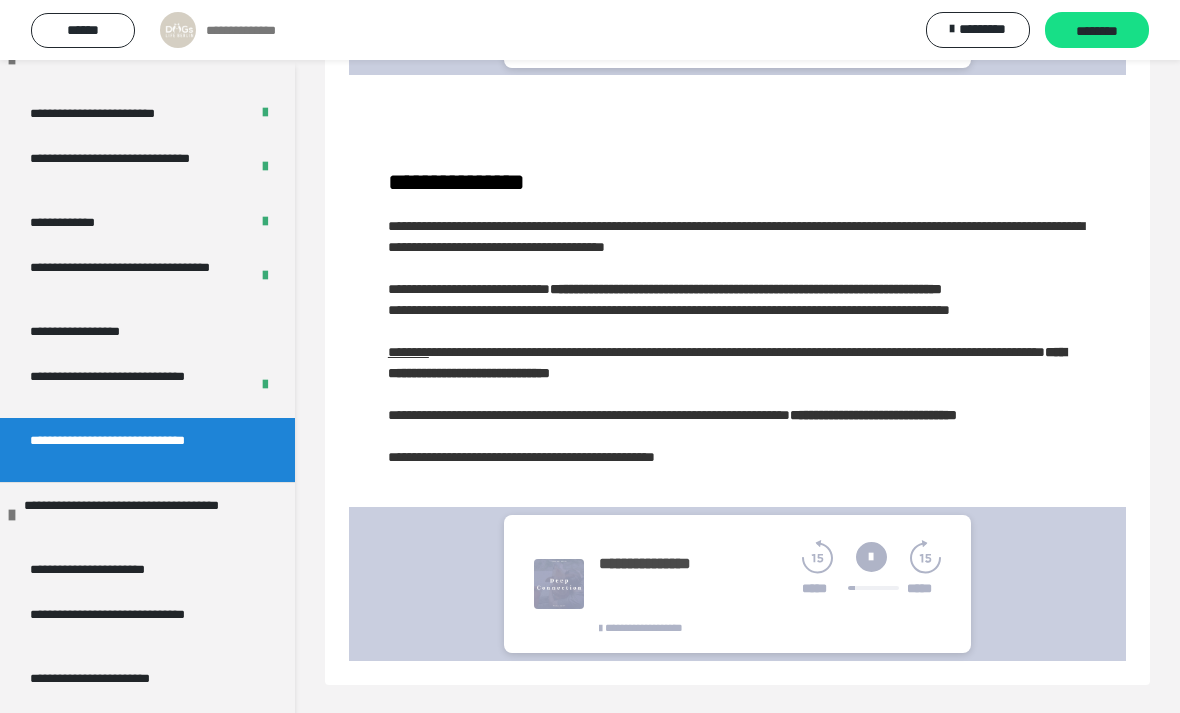 click 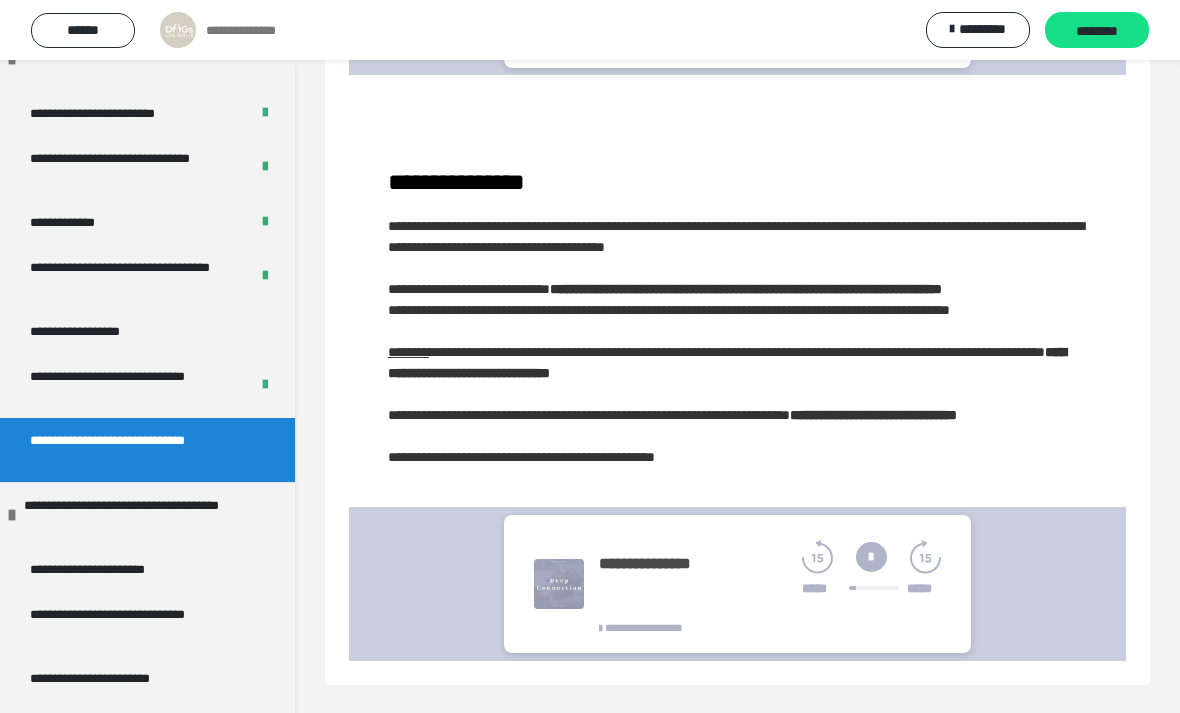 click on "**********" at bounding box center [737, 584] 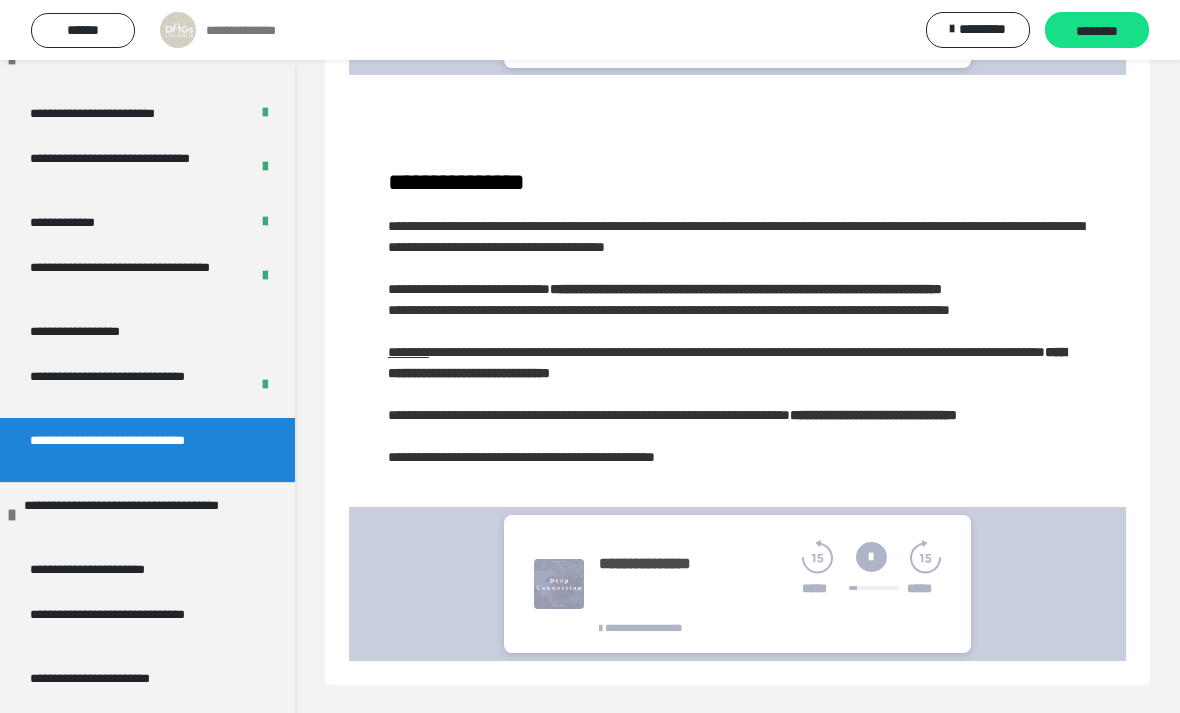 click 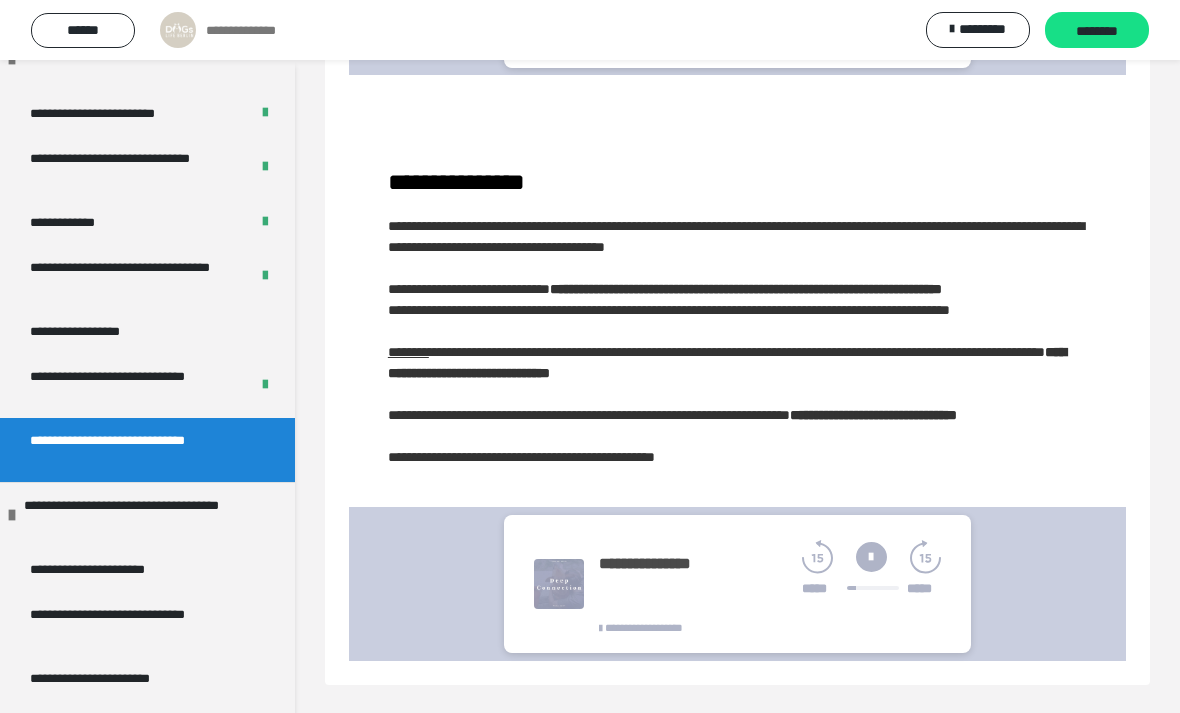 click 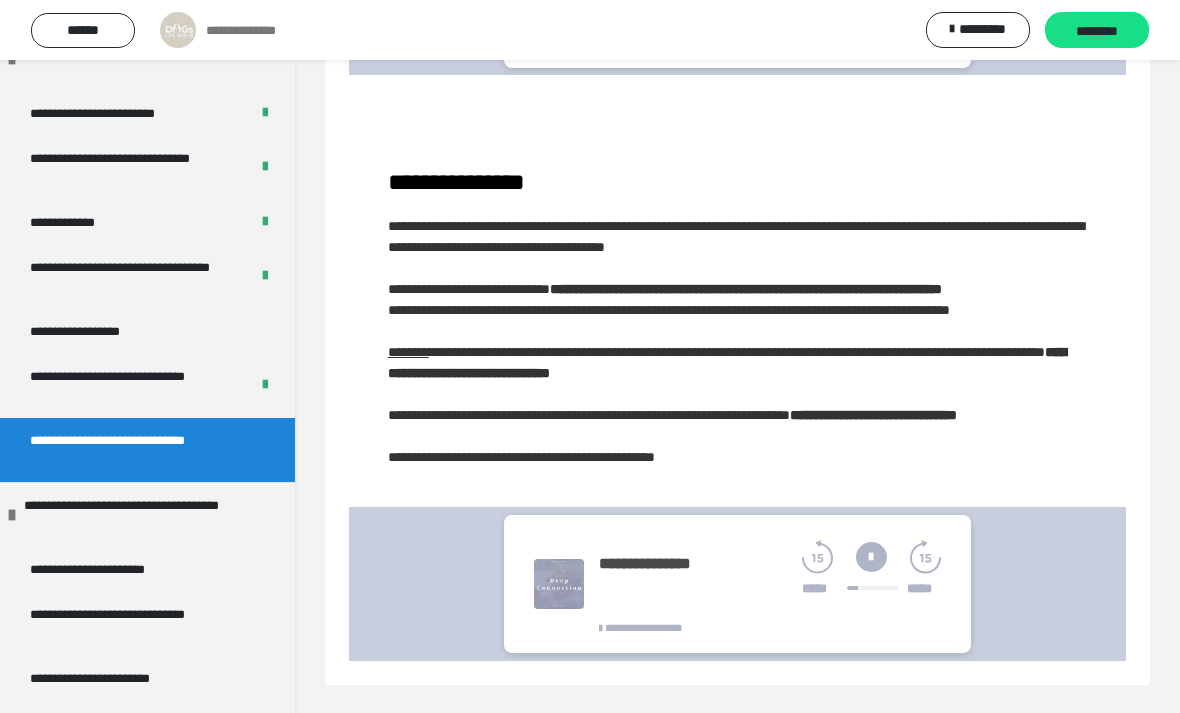 click on "********" at bounding box center (1097, 31) 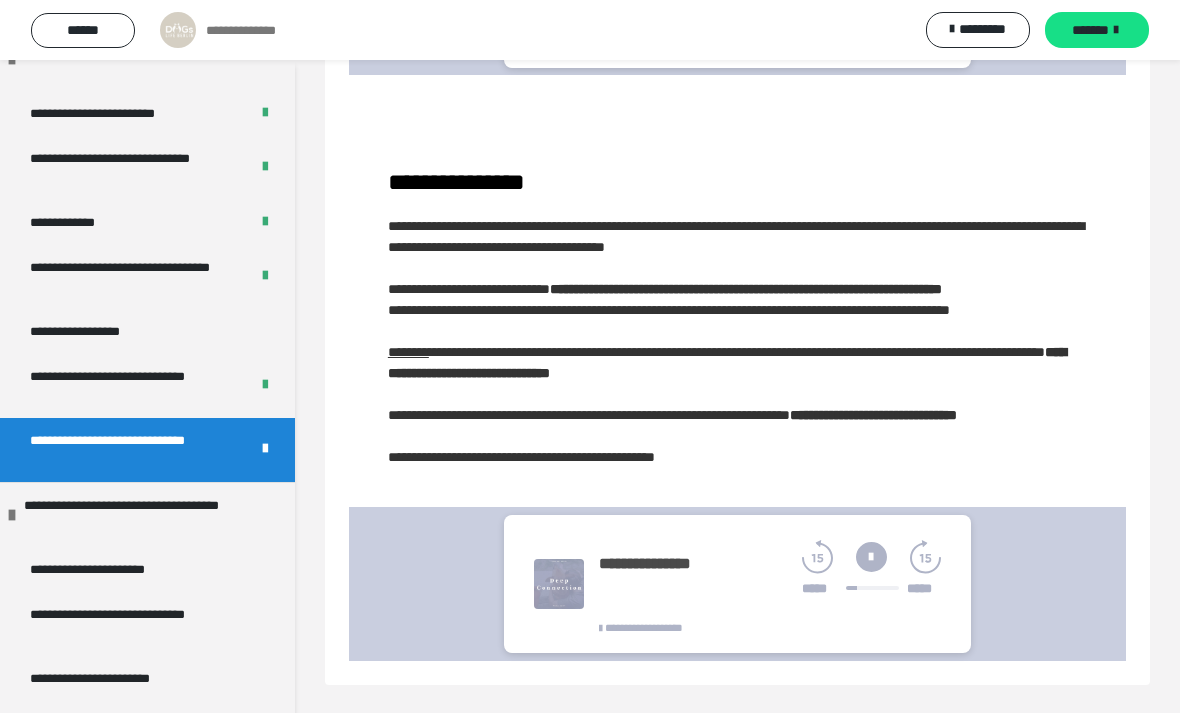 click on "*******" at bounding box center (1097, 30) 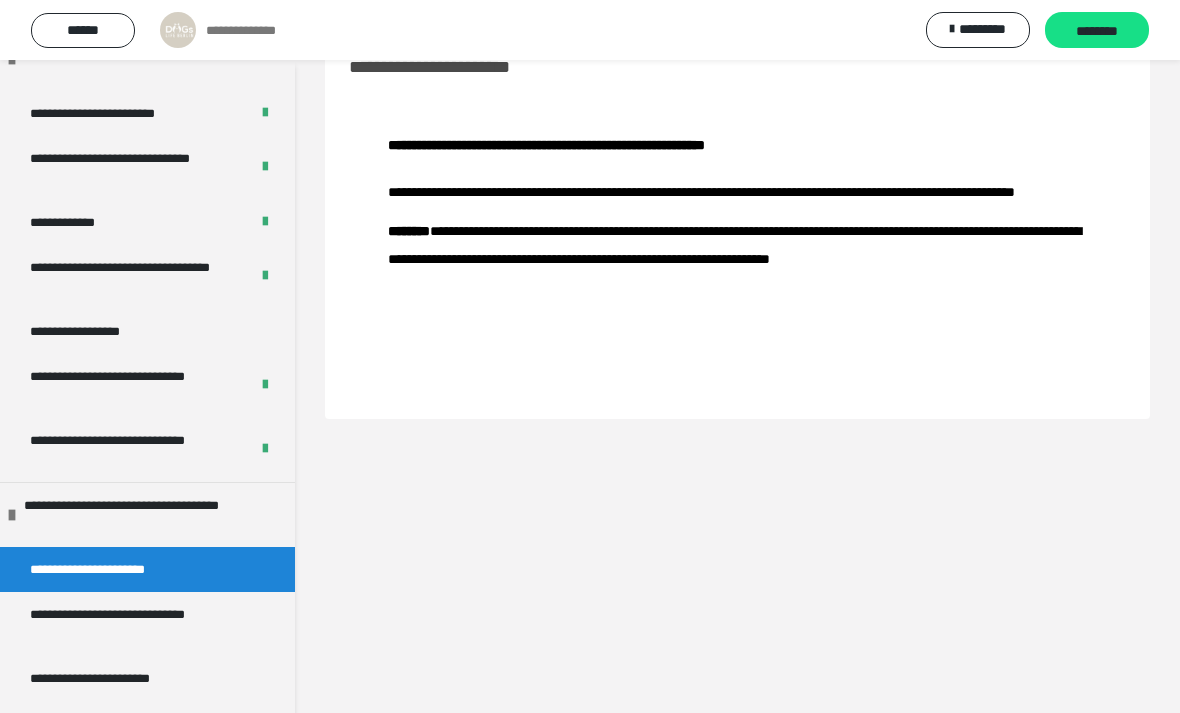 scroll, scrollTop: 60, scrollLeft: 0, axis: vertical 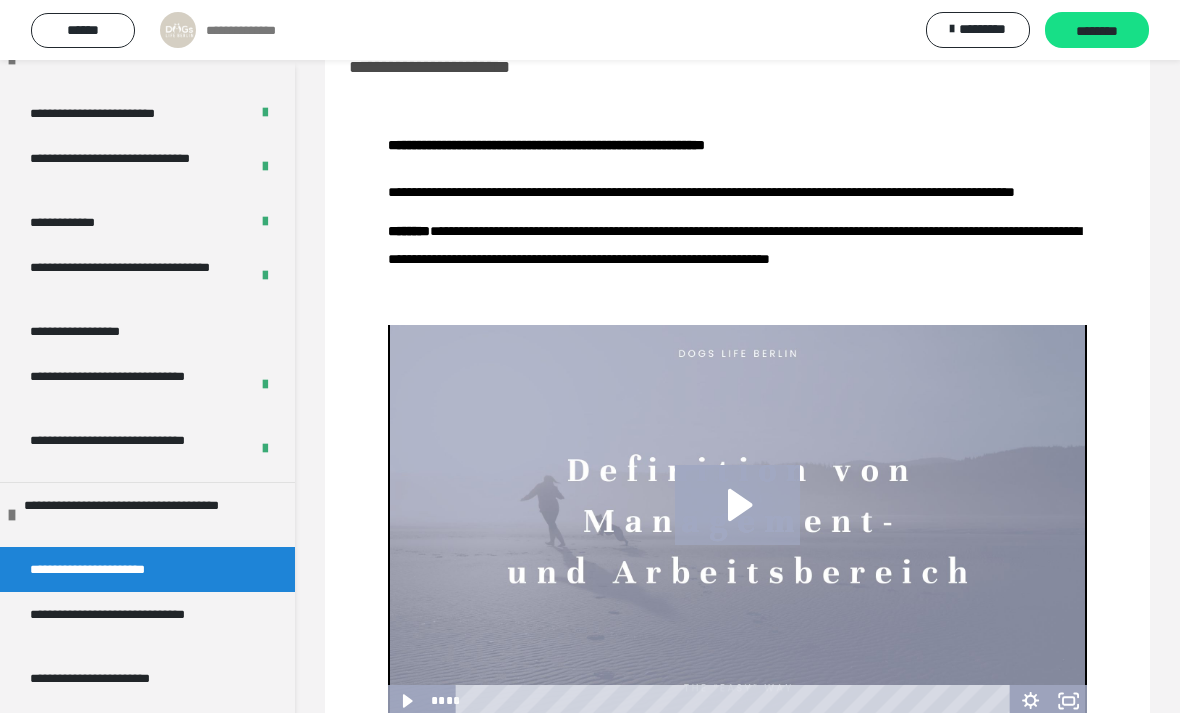 click 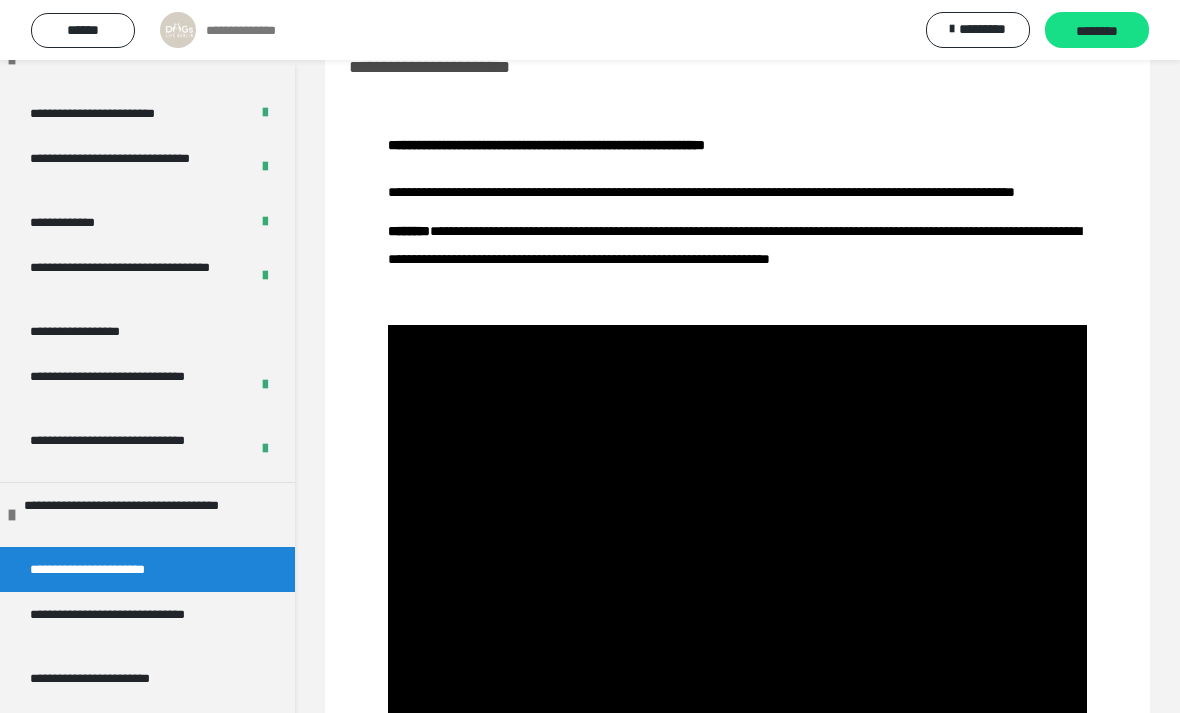 click on "********" at bounding box center [1097, 31] 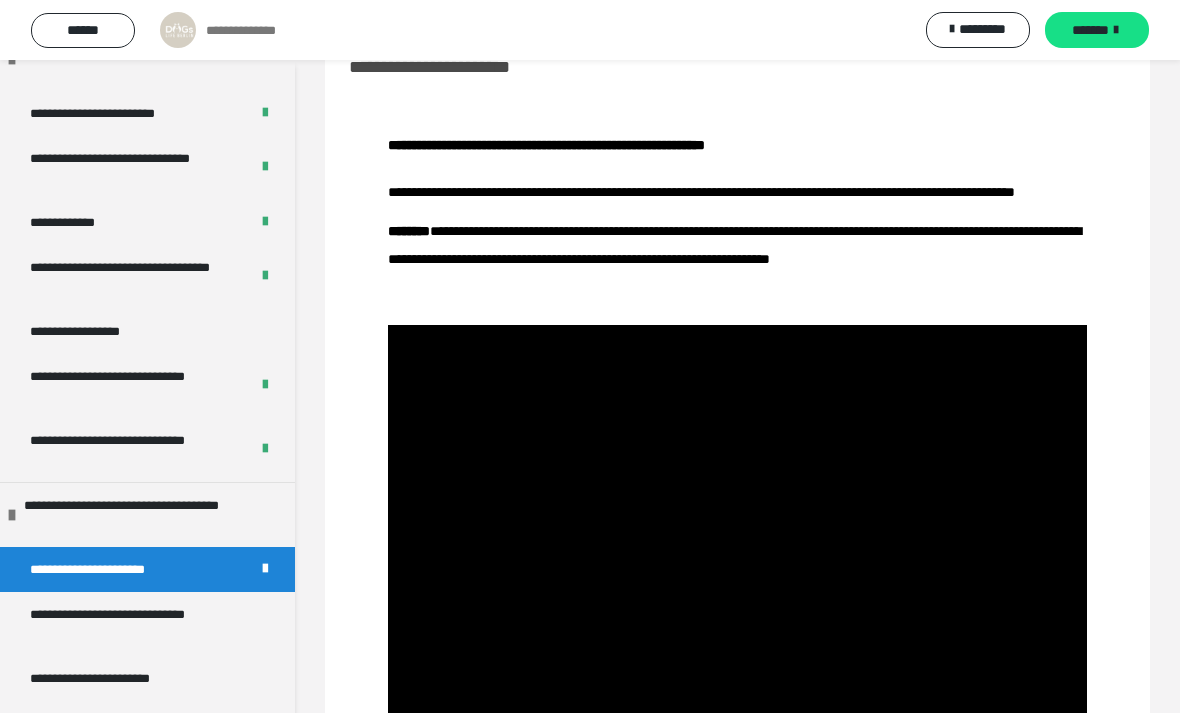 click on "*******" at bounding box center (1090, 30) 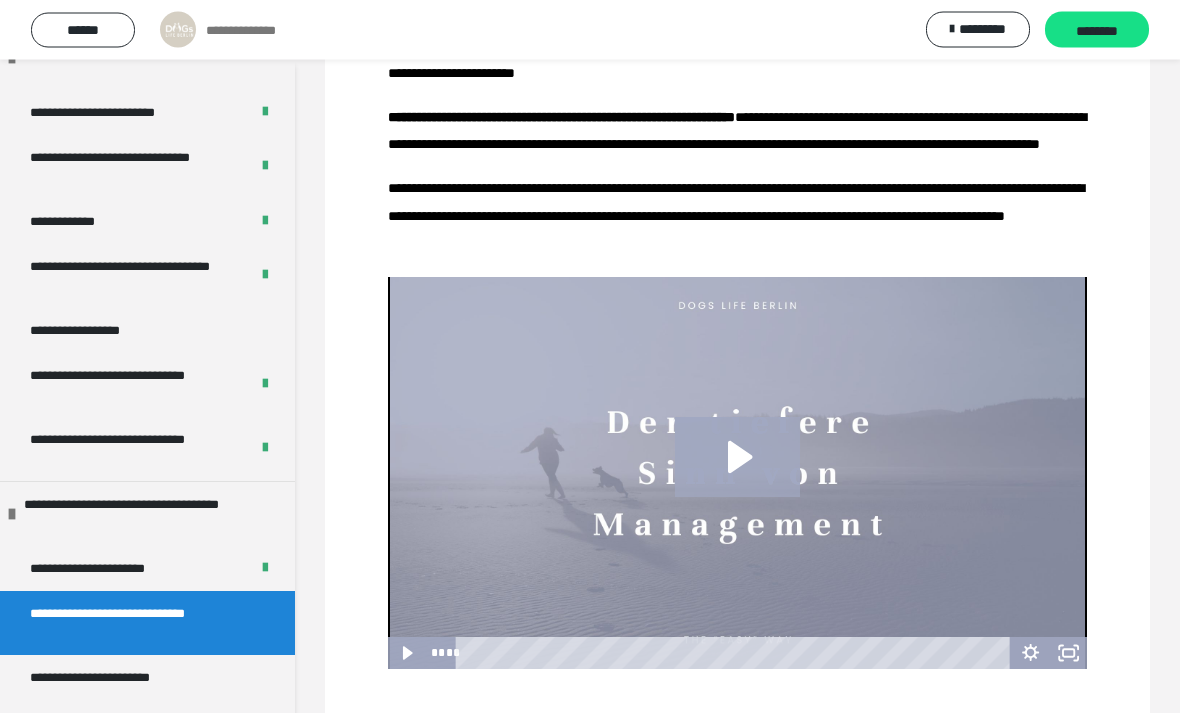 scroll, scrollTop: 378, scrollLeft: 0, axis: vertical 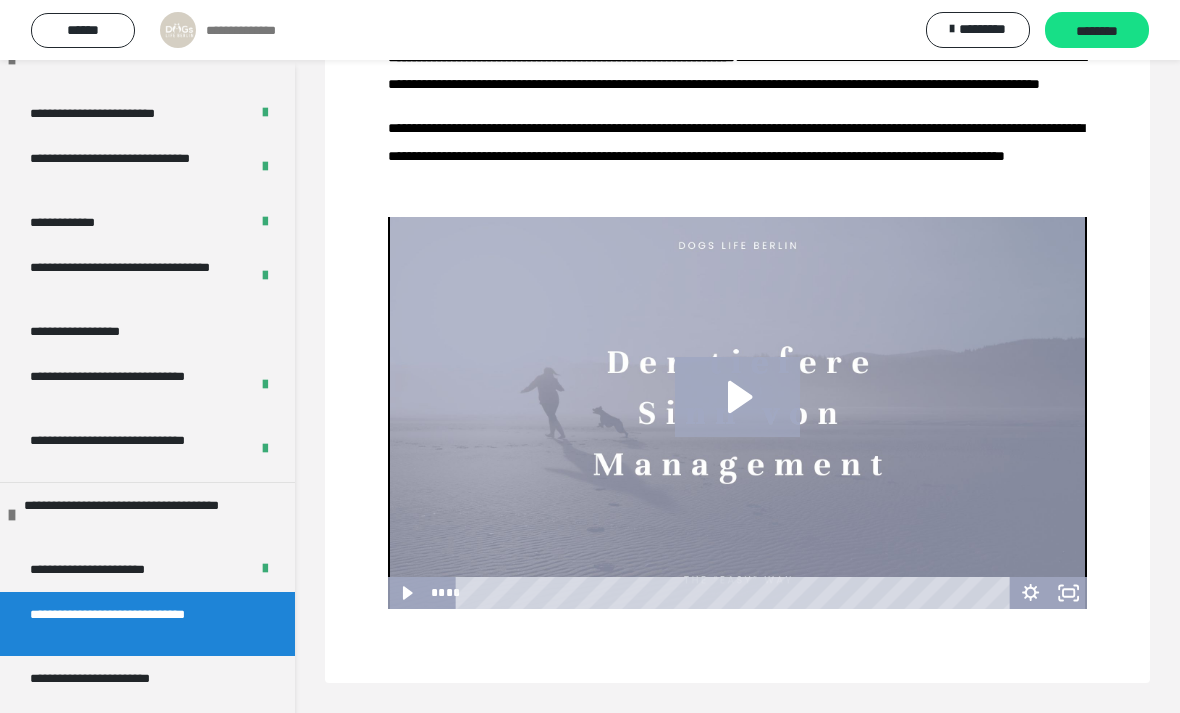click 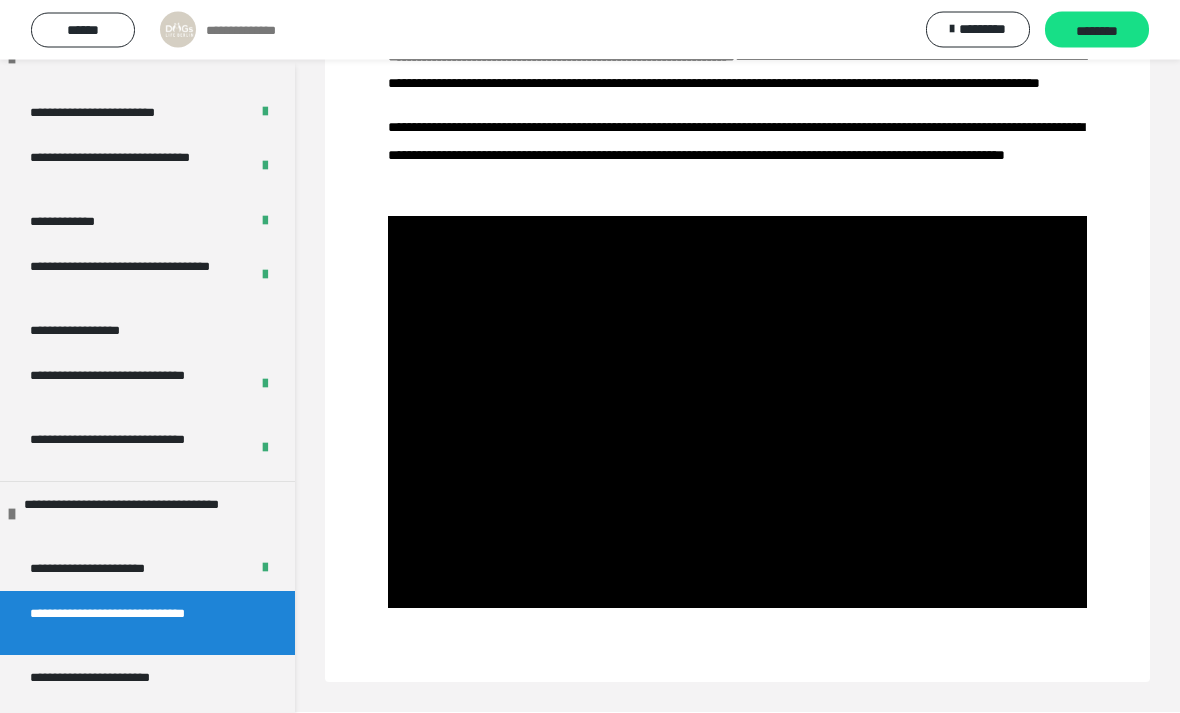 scroll, scrollTop: 378, scrollLeft: 0, axis: vertical 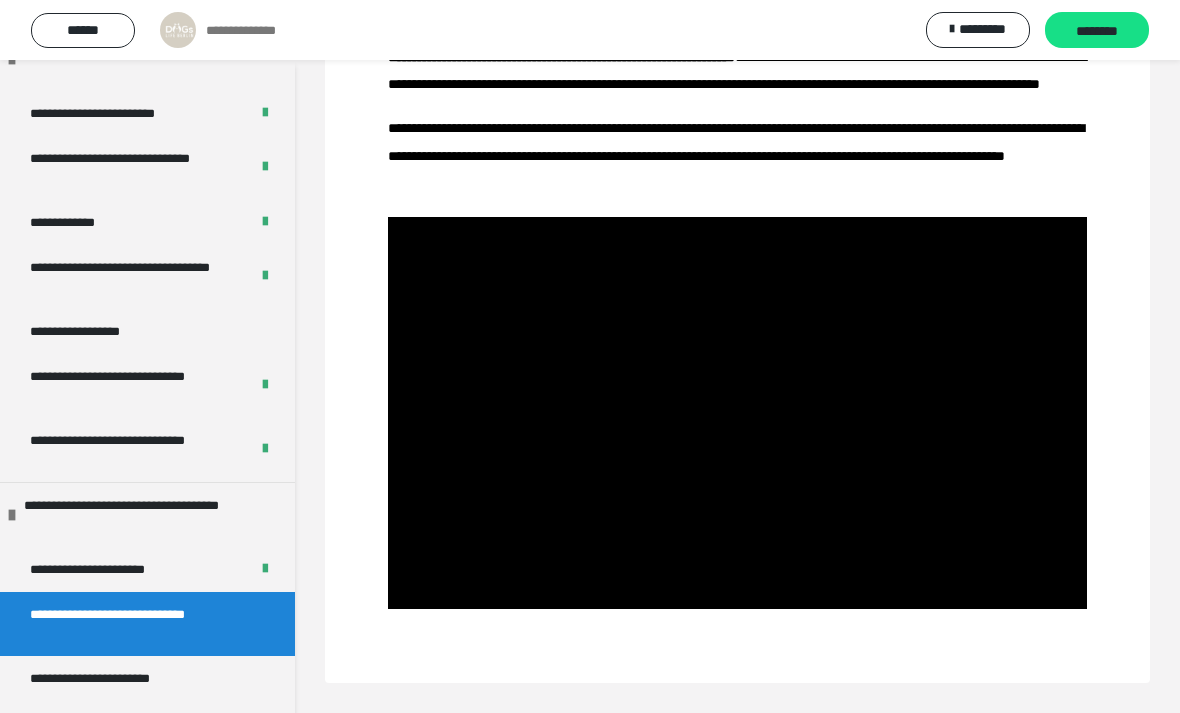 click at bounding box center (737, 412) 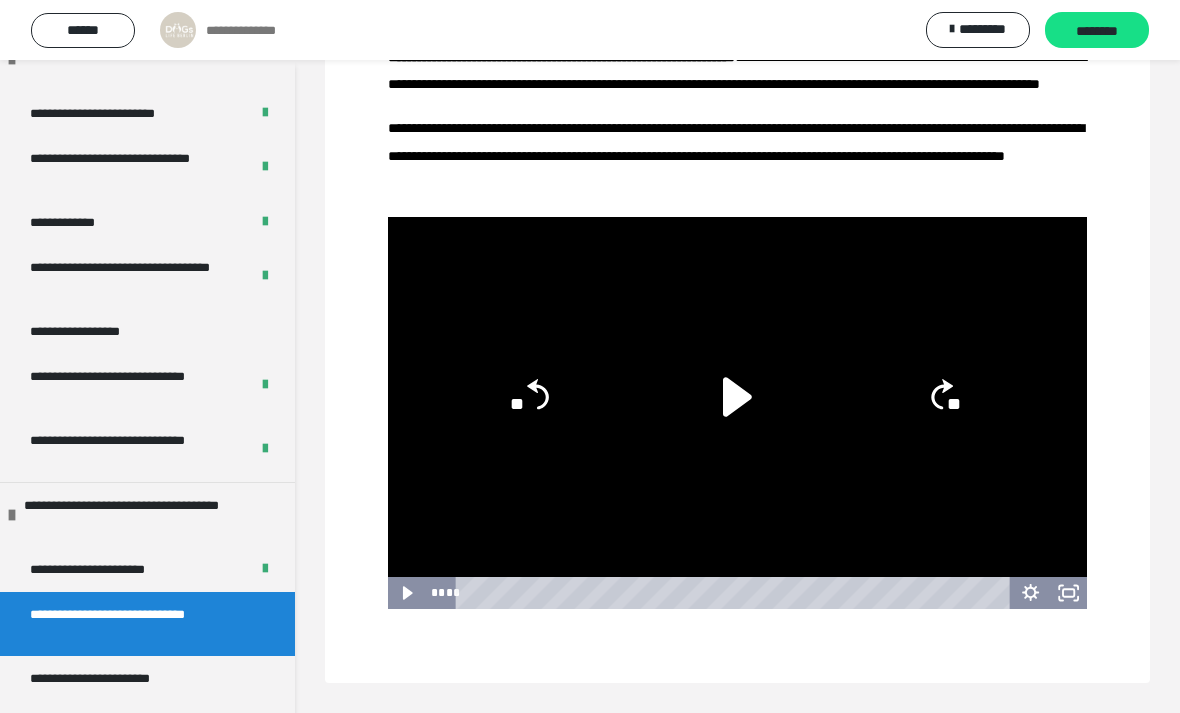 click on "********" at bounding box center (1097, 31) 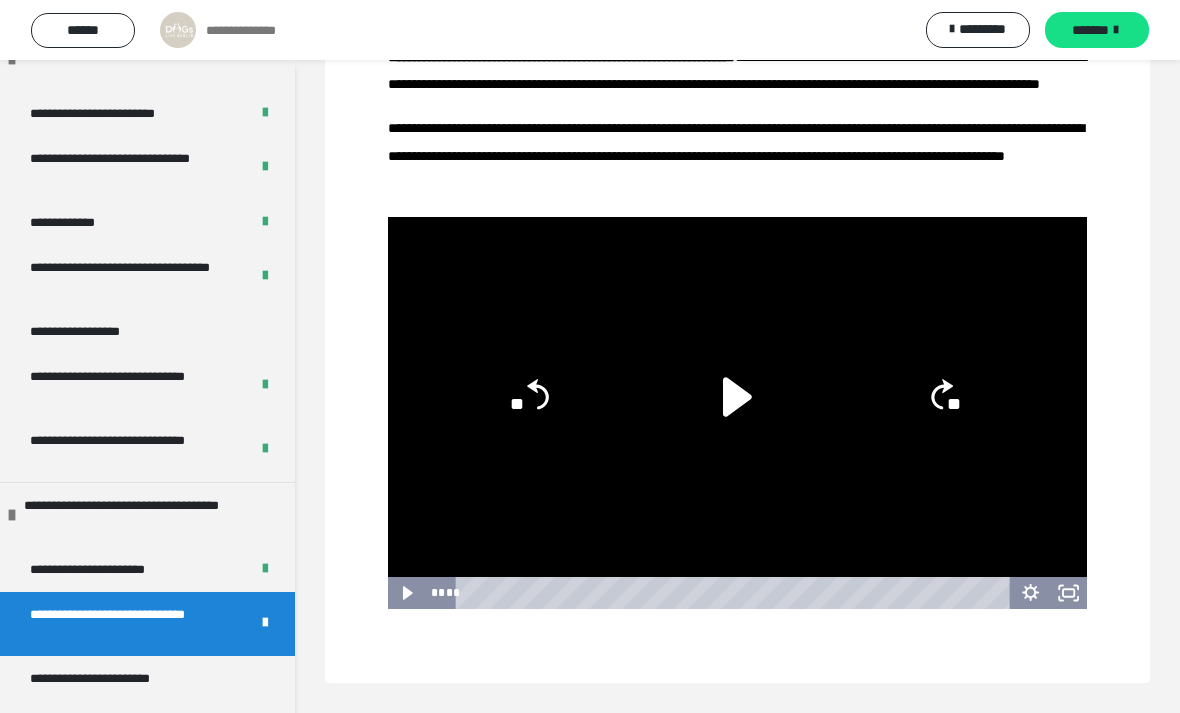 click 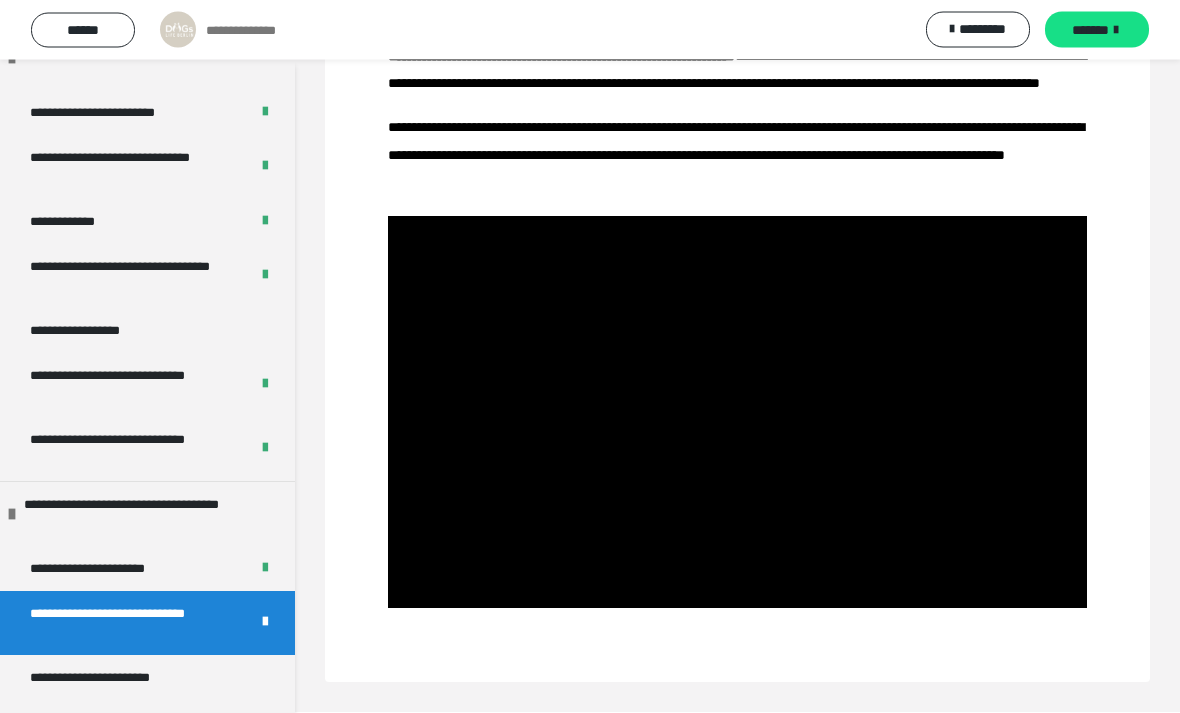 scroll, scrollTop: 378, scrollLeft: 0, axis: vertical 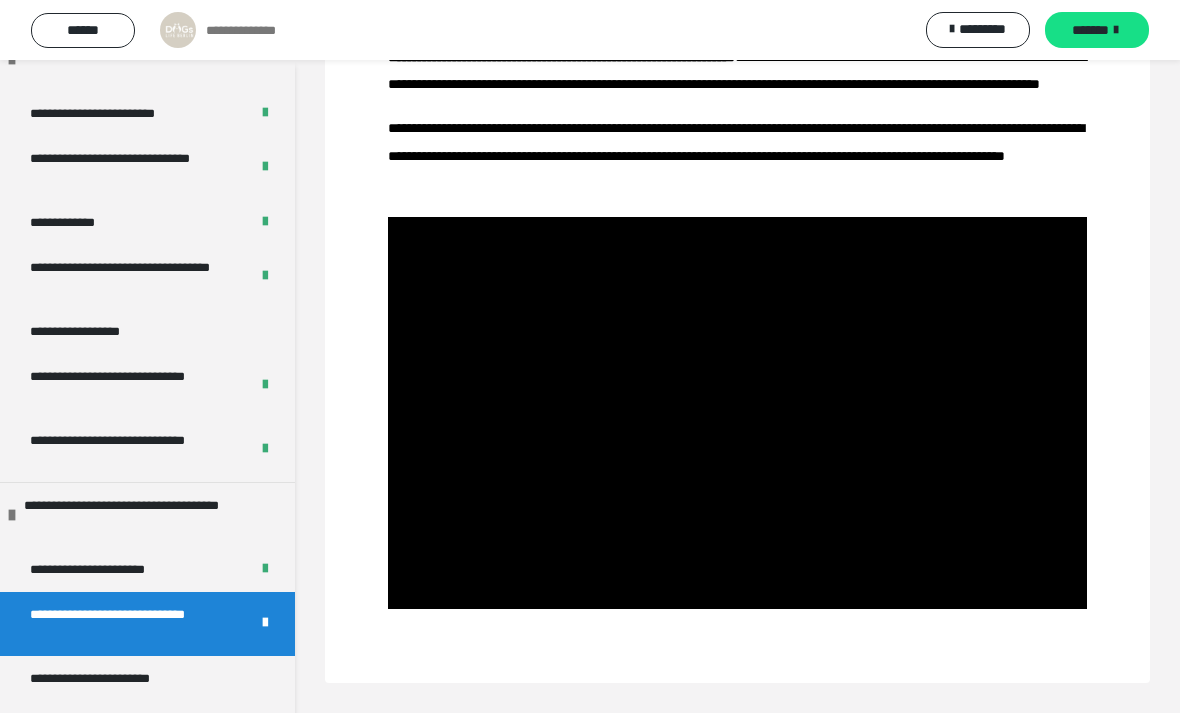 click at bounding box center [737, 412] 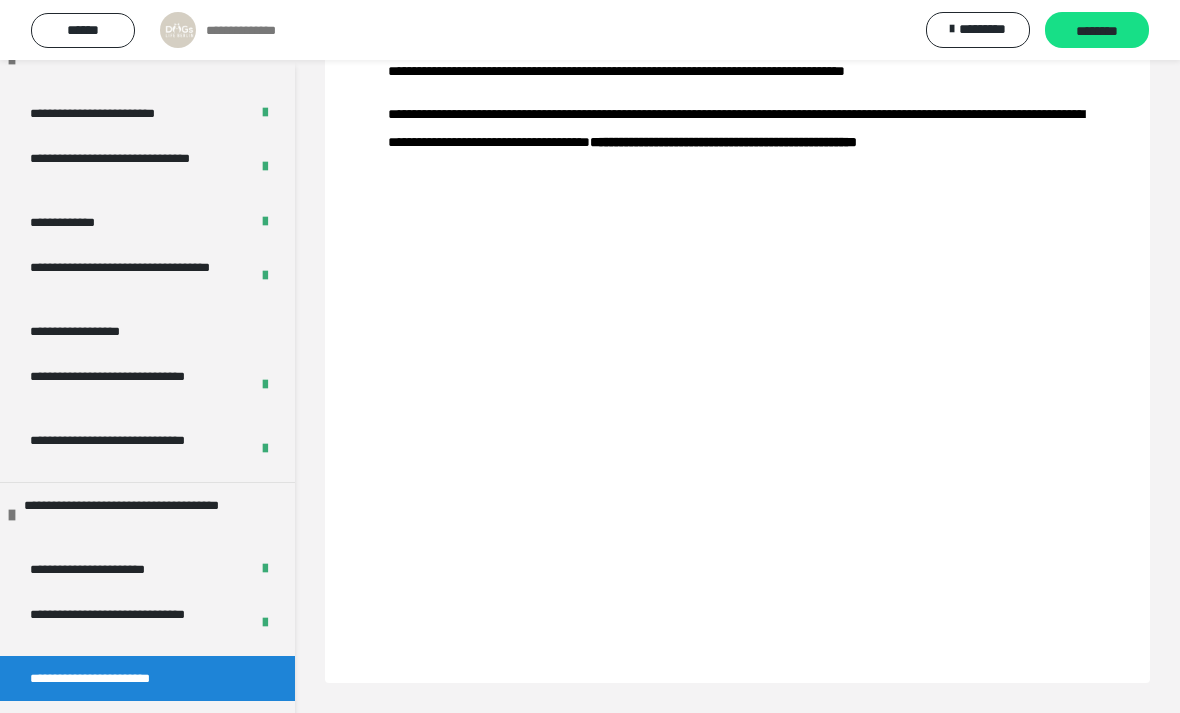scroll, scrollTop: 60, scrollLeft: 0, axis: vertical 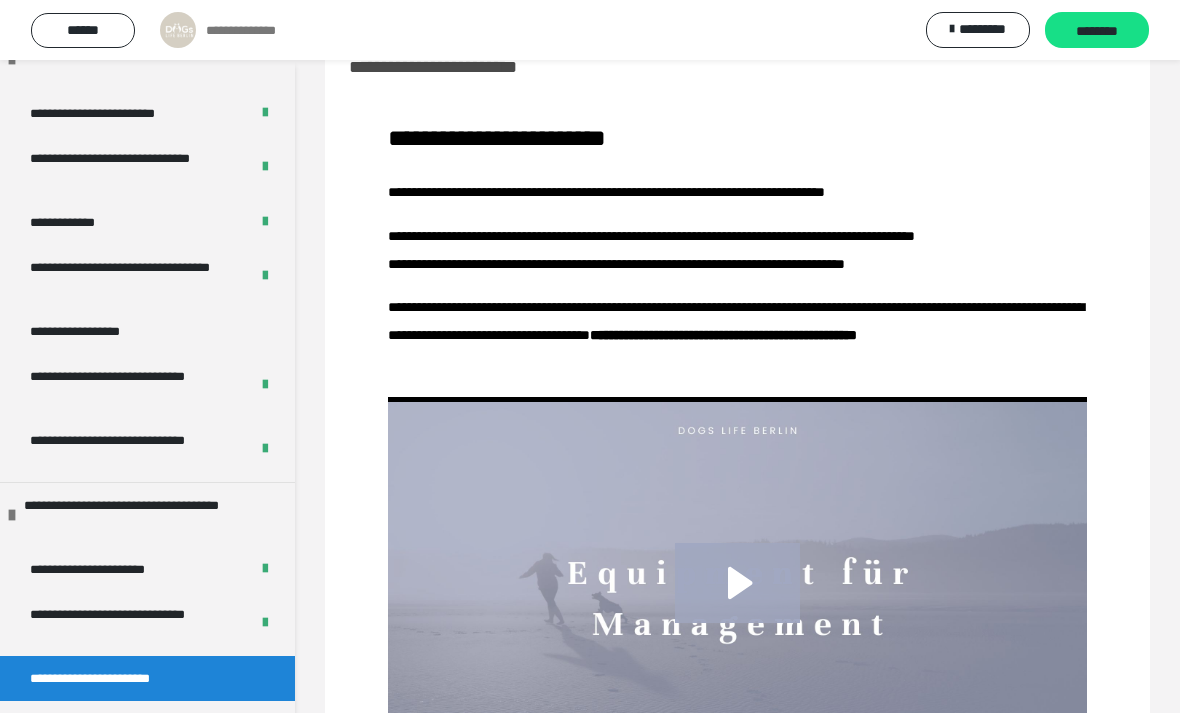 click 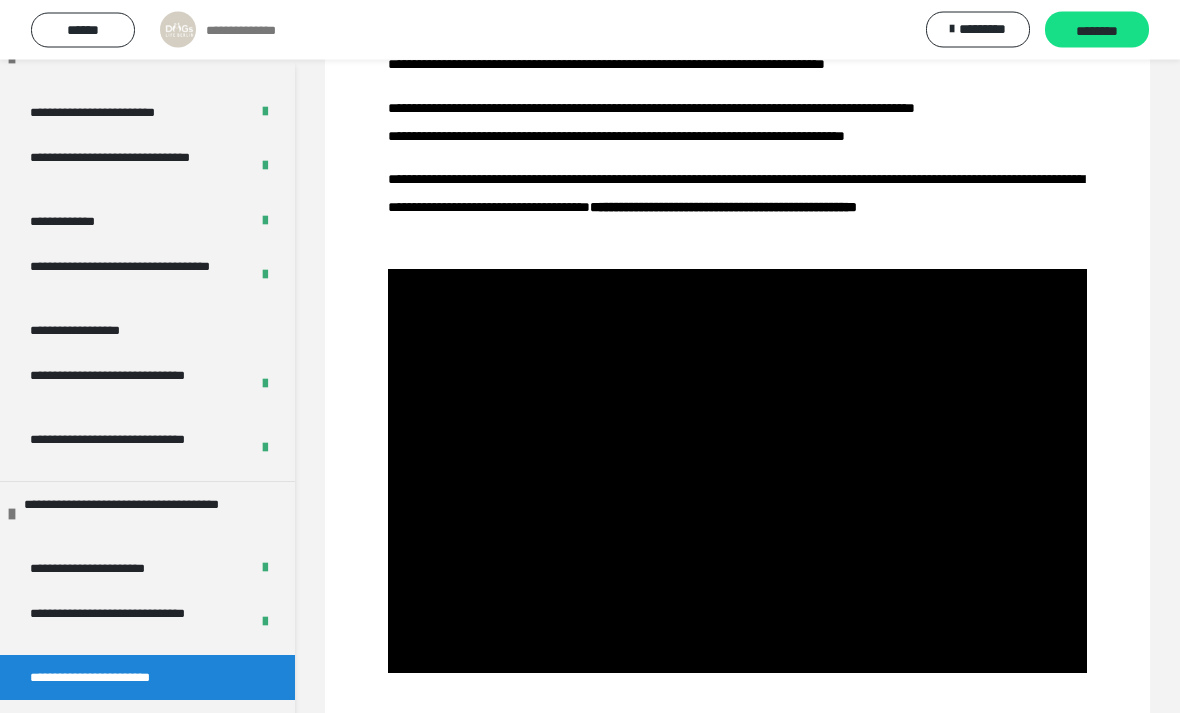 scroll, scrollTop: 240, scrollLeft: 0, axis: vertical 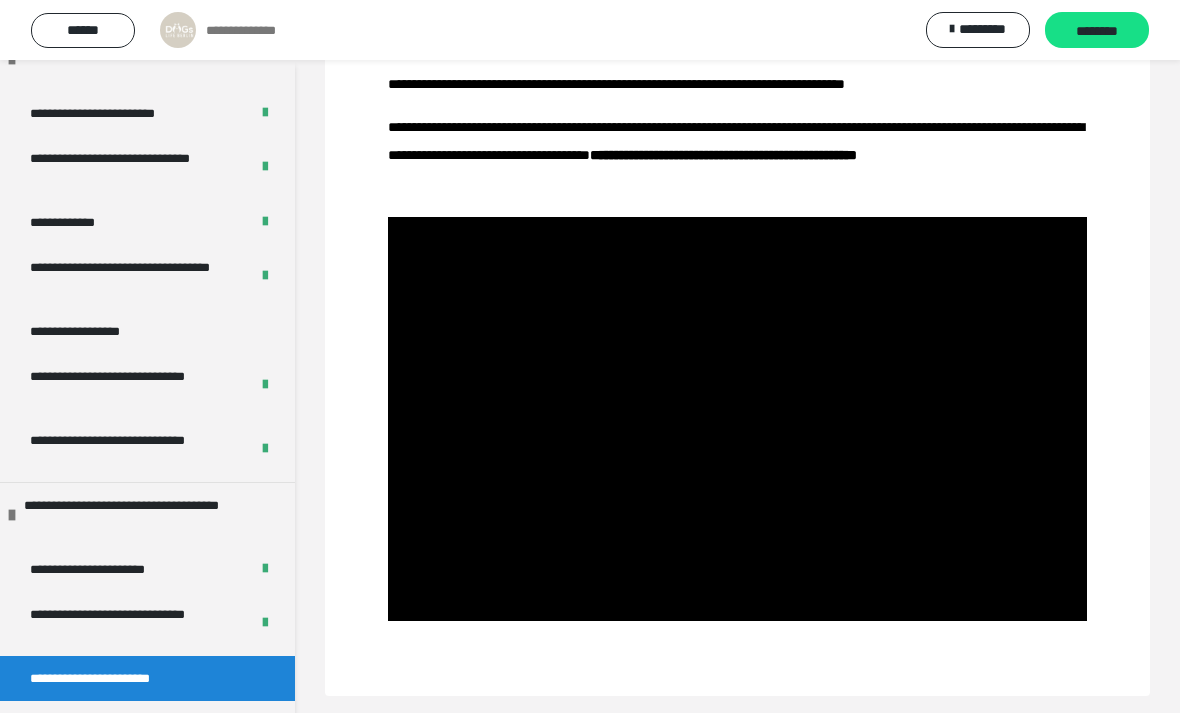click at bounding box center (737, 419) 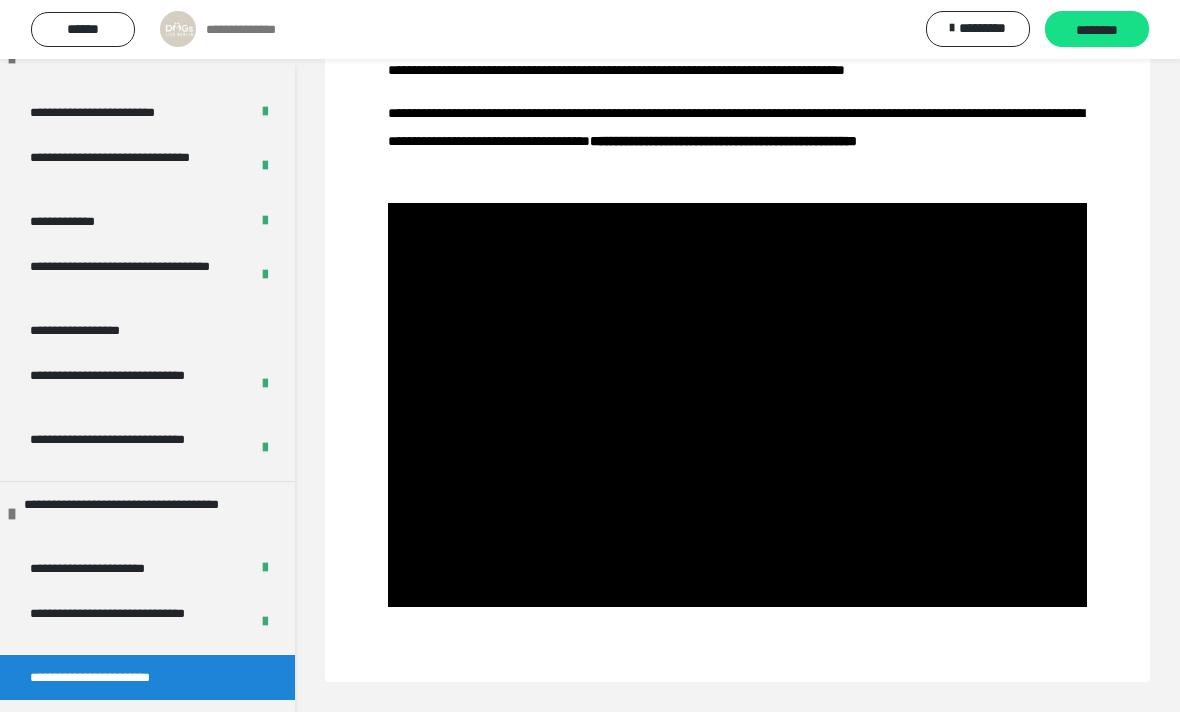 scroll, scrollTop: 304, scrollLeft: 0, axis: vertical 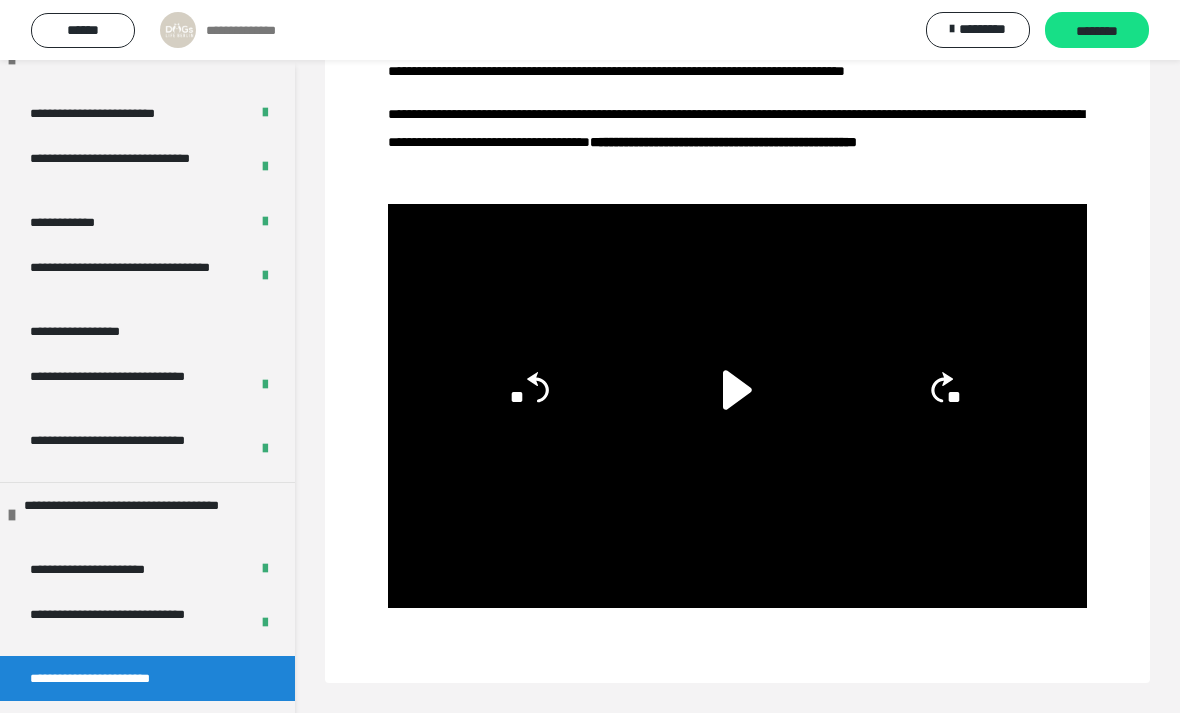 click at bounding box center (737, 406) 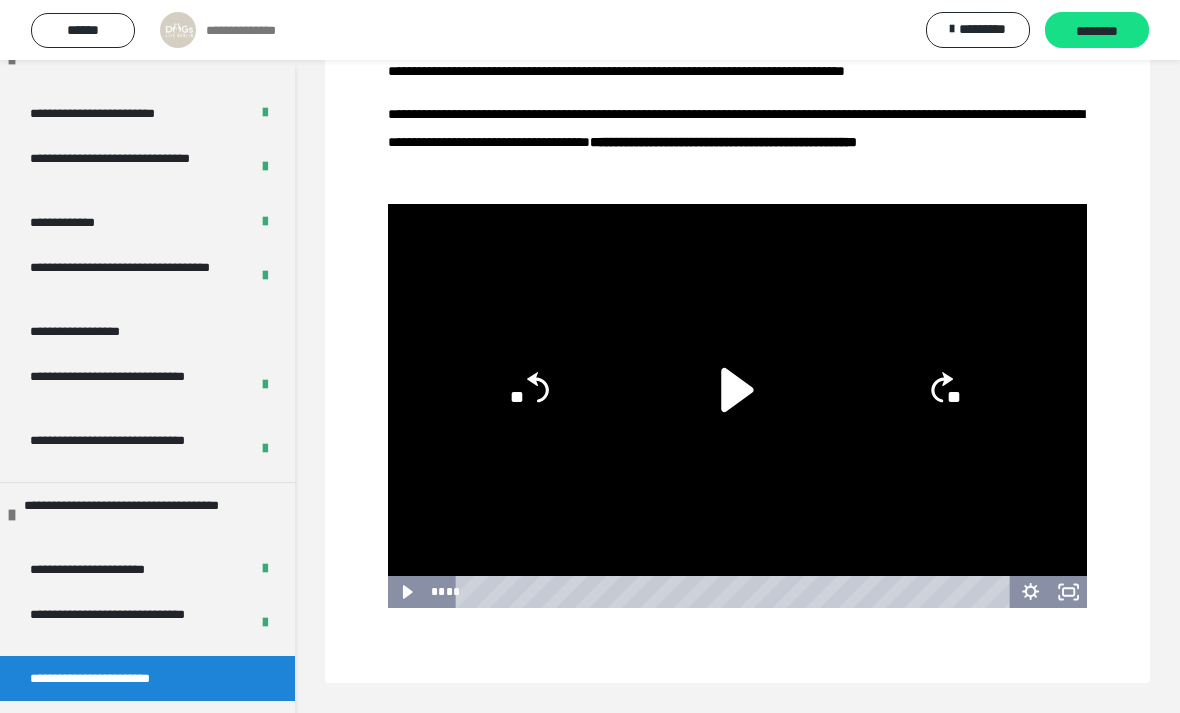 click 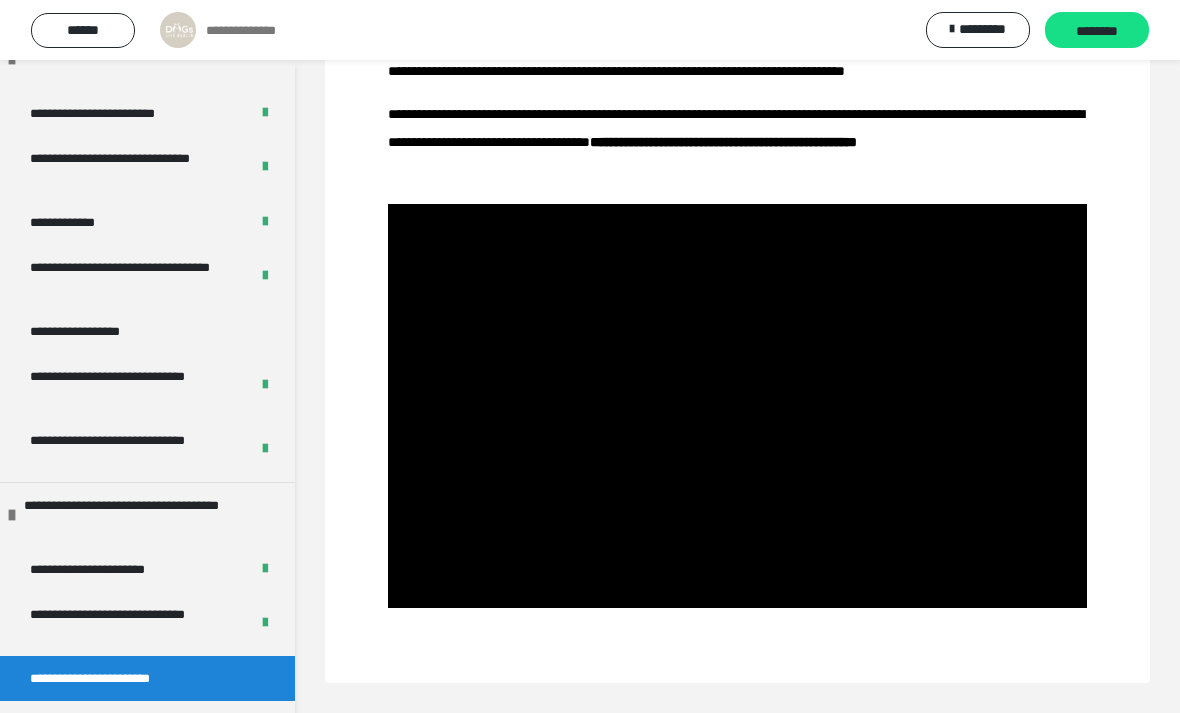 click at bounding box center [737, 406] 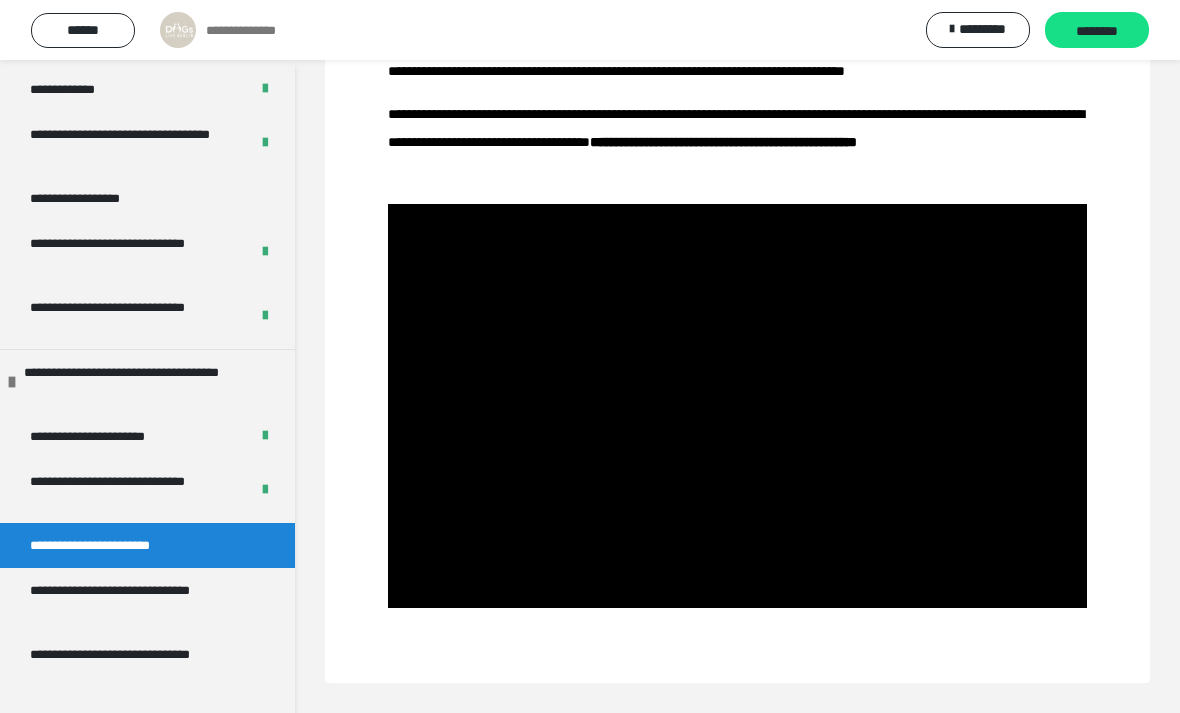 scroll, scrollTop: 857, scrollLeft: 0, axis: vertical 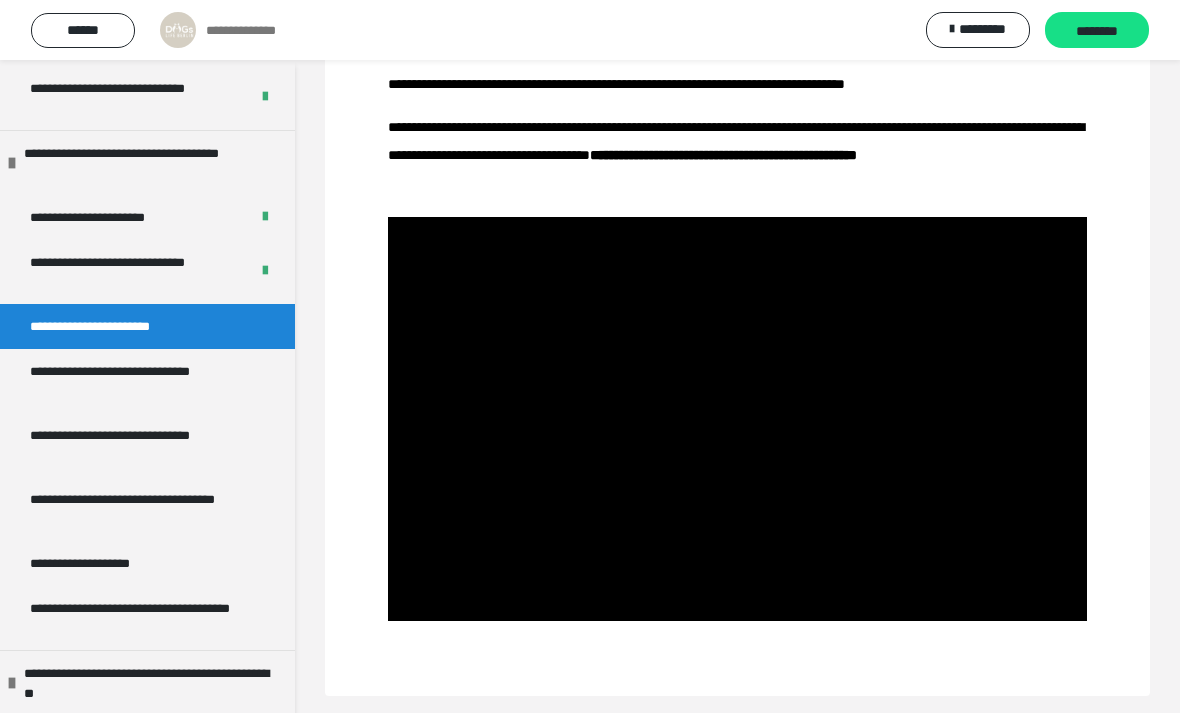 click on "**********" at bounding box center [139, 381] 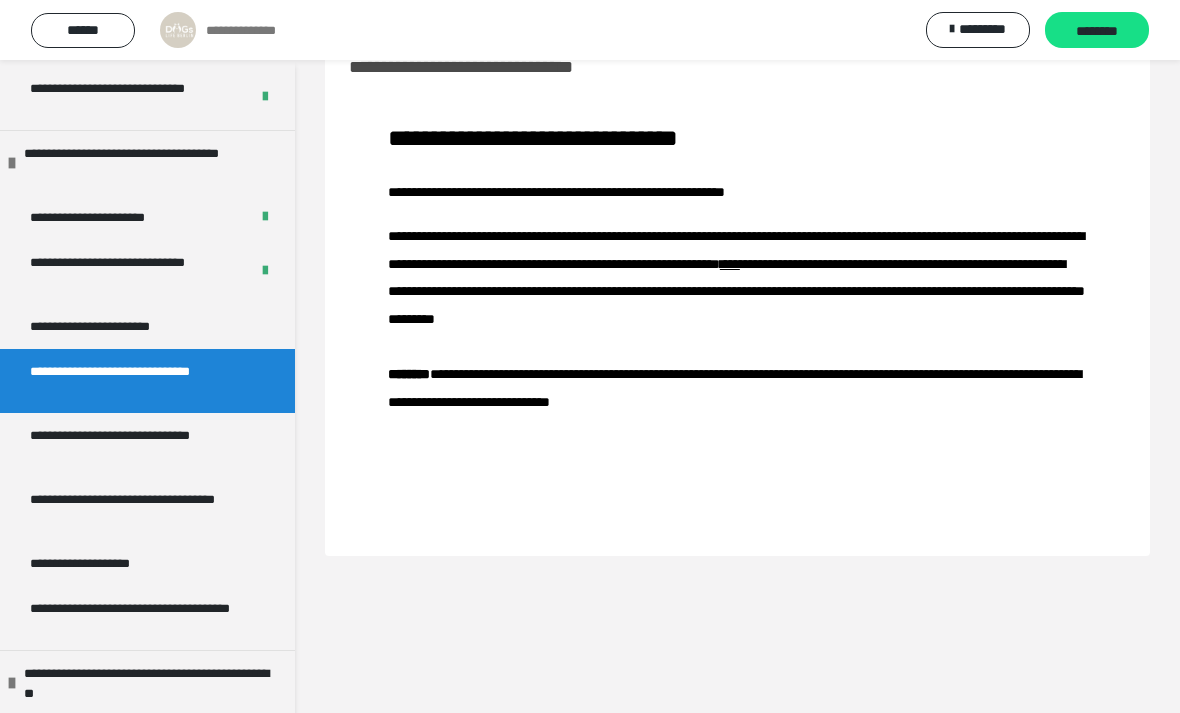 scroll, scrollTop: 60, scrollLeft: 0, axis: vertical 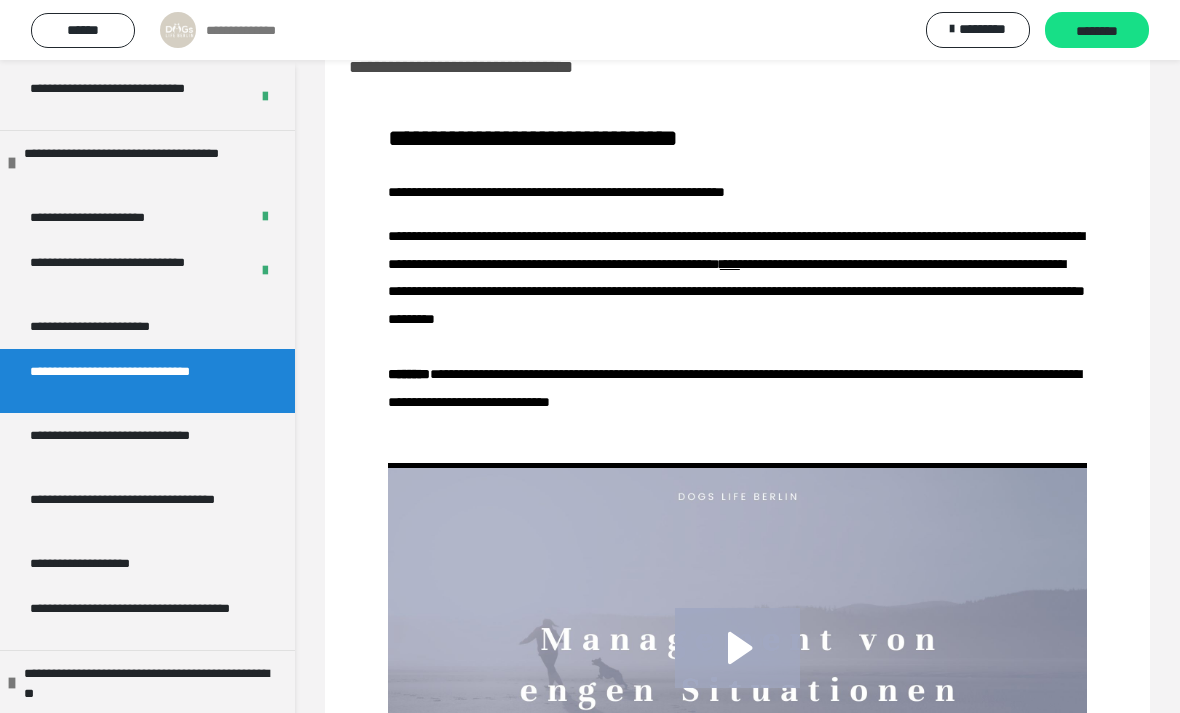 click 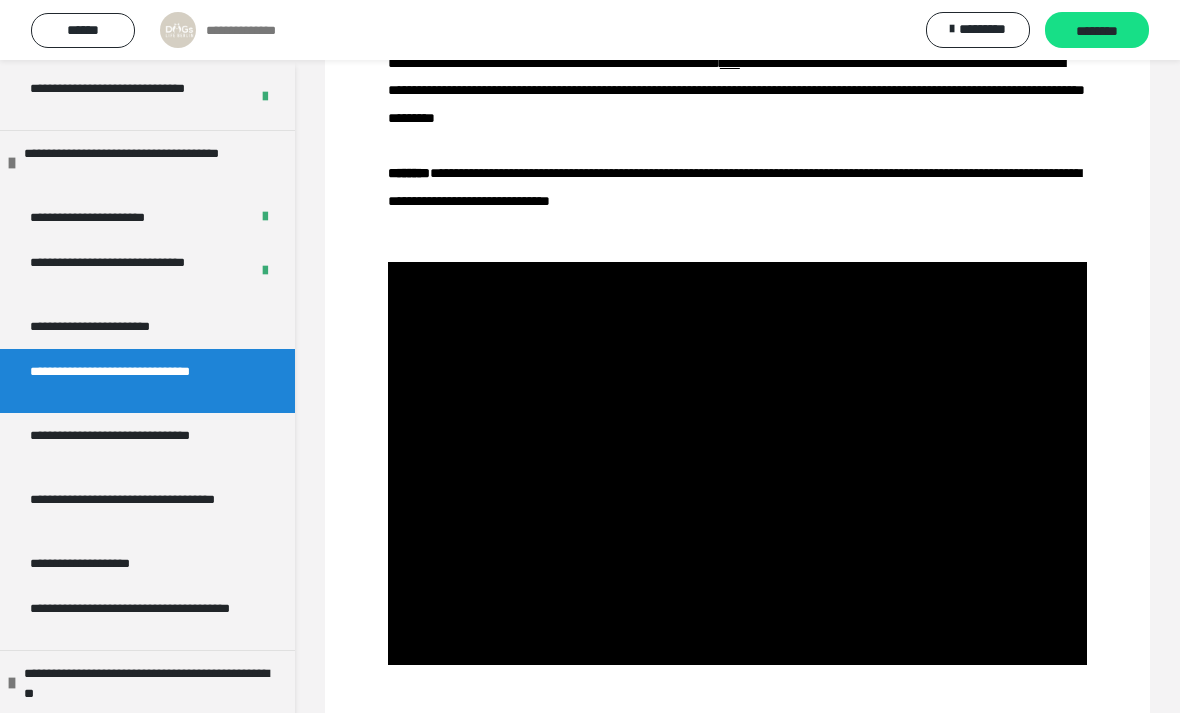 scroll, scrollTop: 275, scrollLeft: 0, axis: vertical 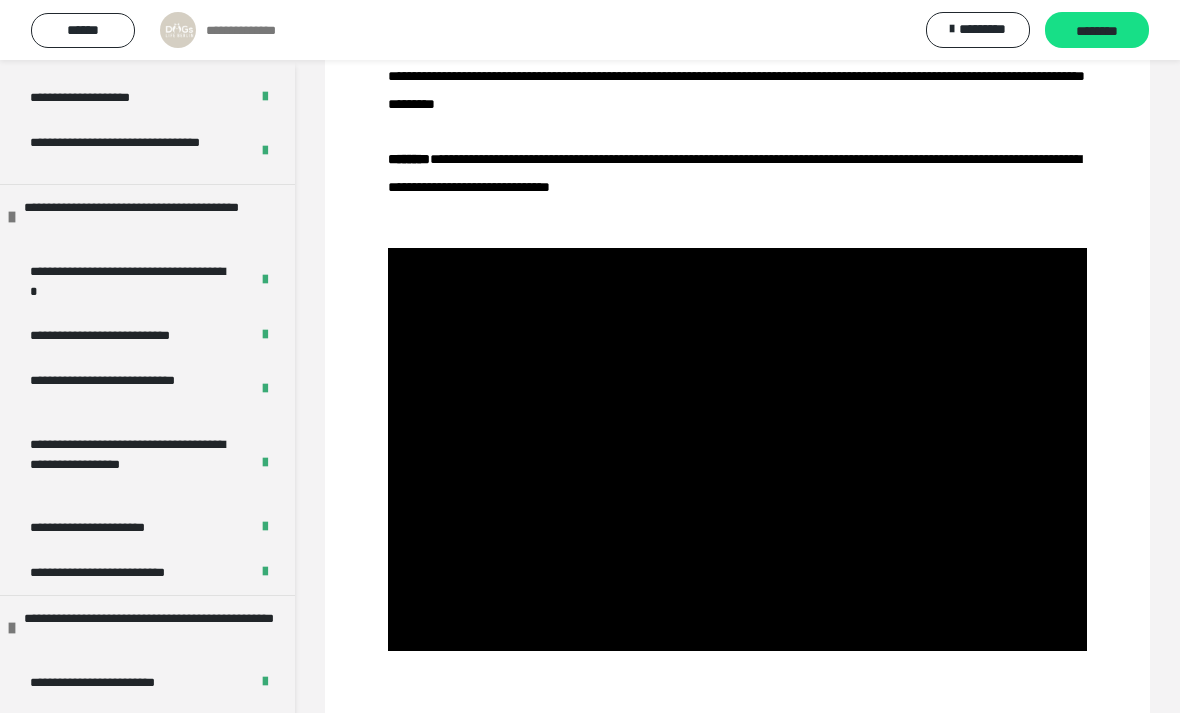click on "********" at bounding box center [1097, 31] 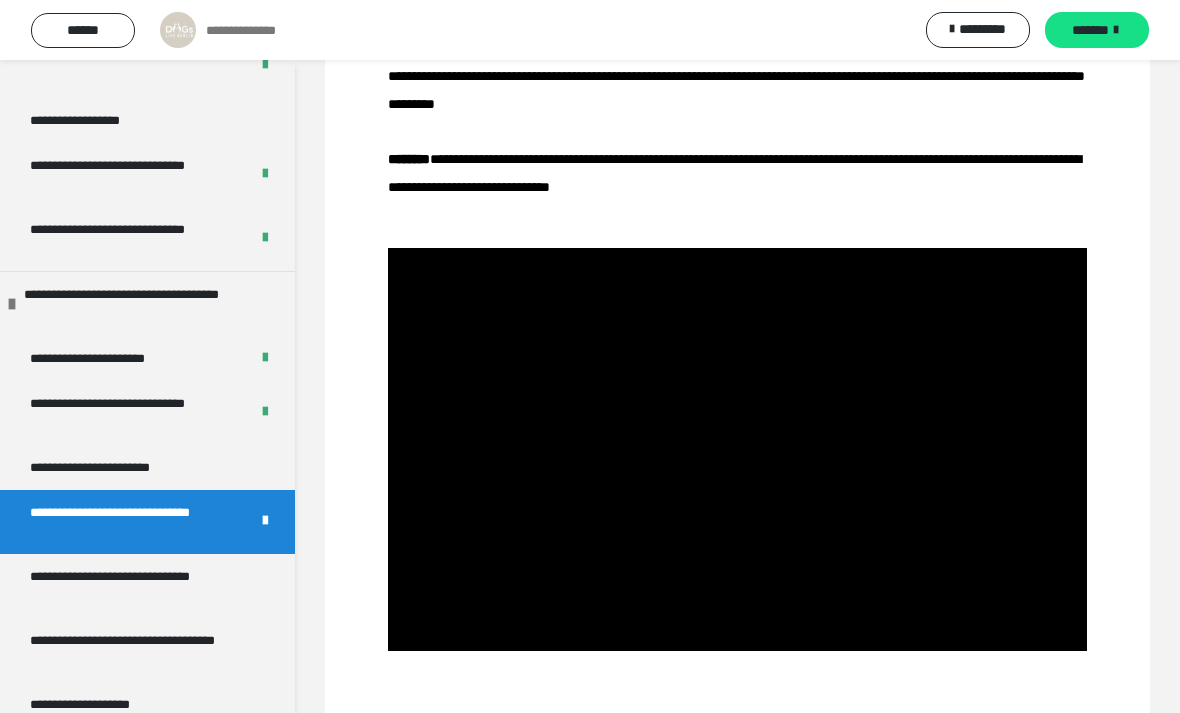scroll, scrollTop: 934, scrollLeft: 0, axis: vertical 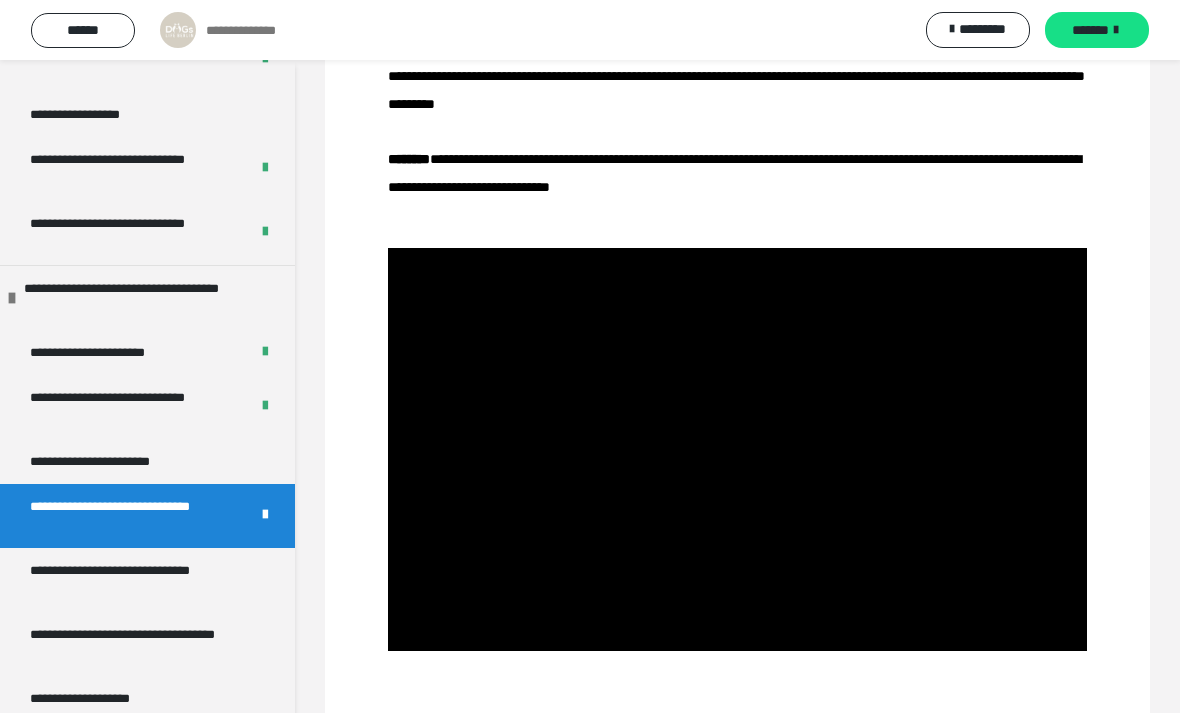 click on "**********" at bounding box center (124, 461) 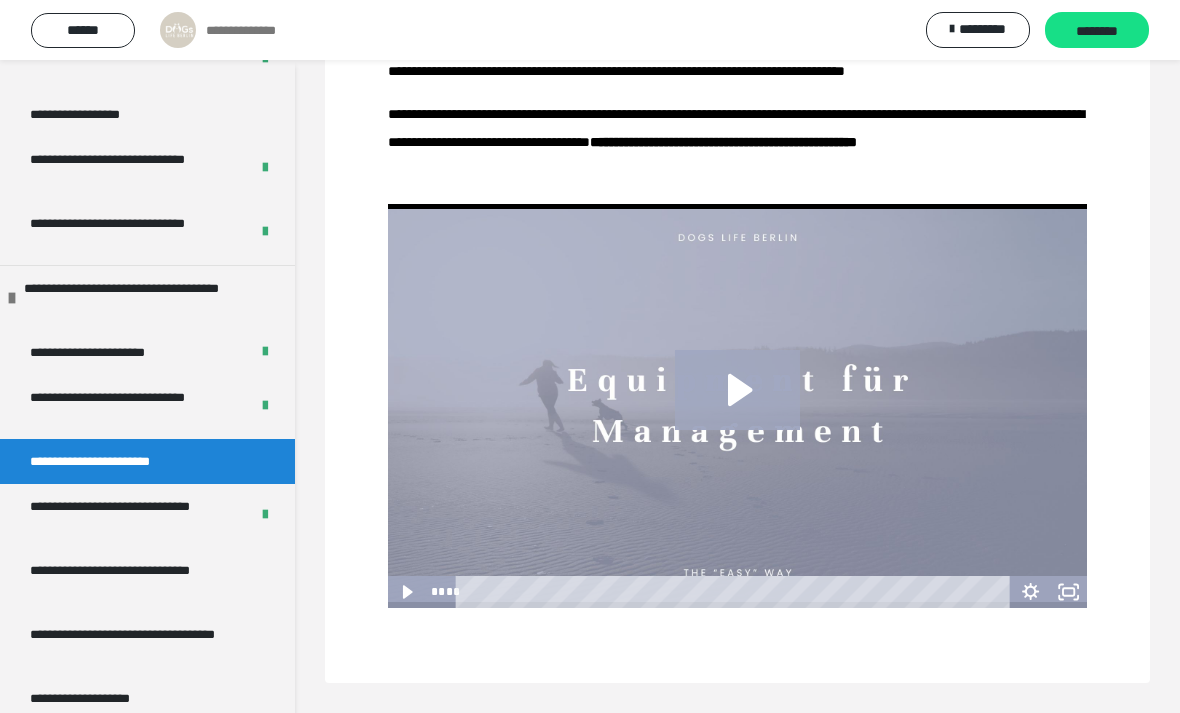 scroll, scrollTop: 240, scrollLeft: 0, axis: vertical 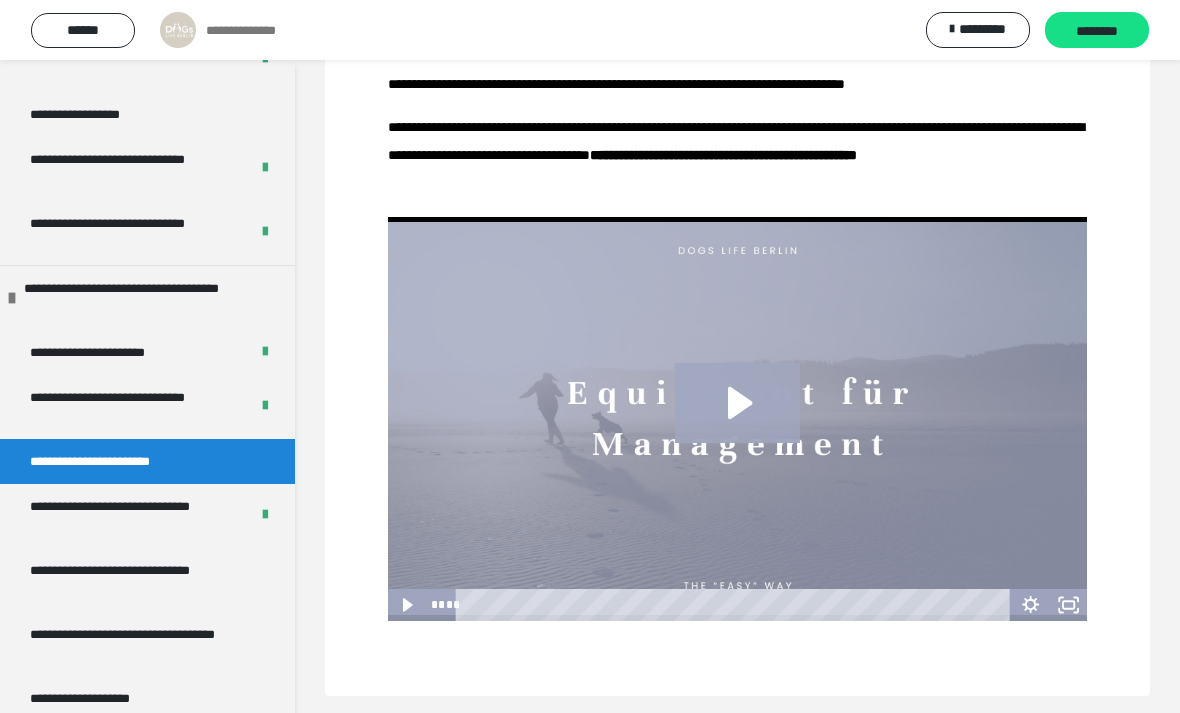 click on "********" at bounding box center [1097, 31] 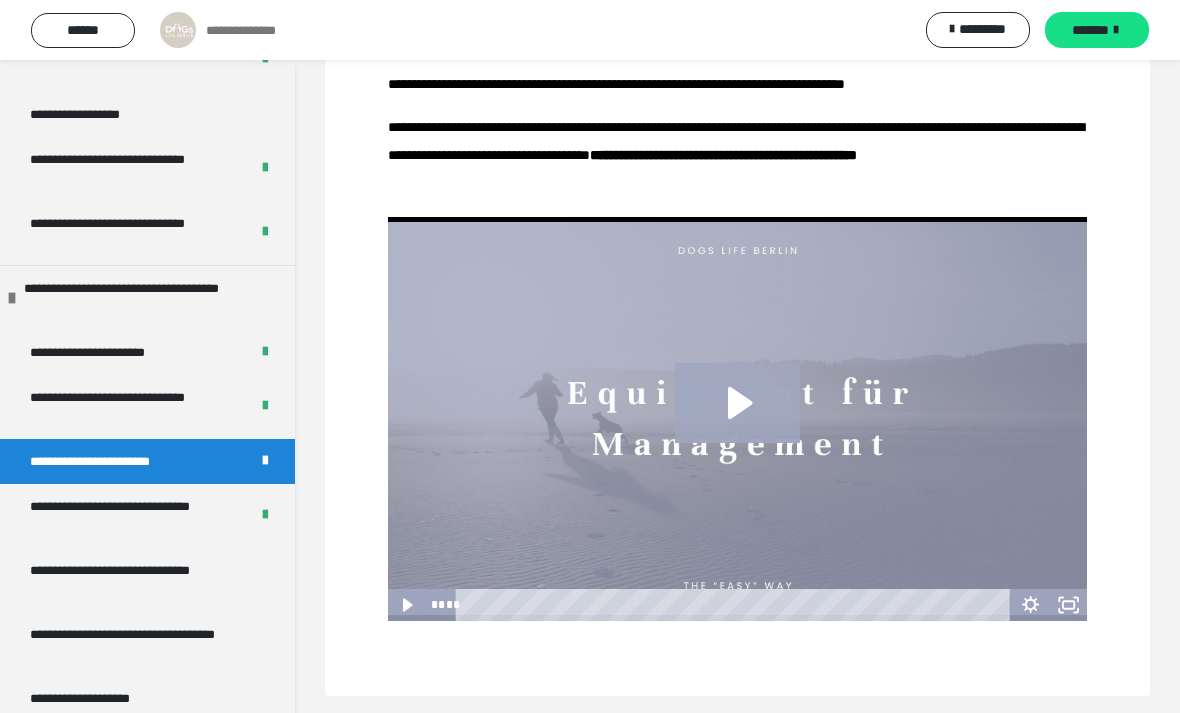 click on "**********" at bounding box center [139, 580] 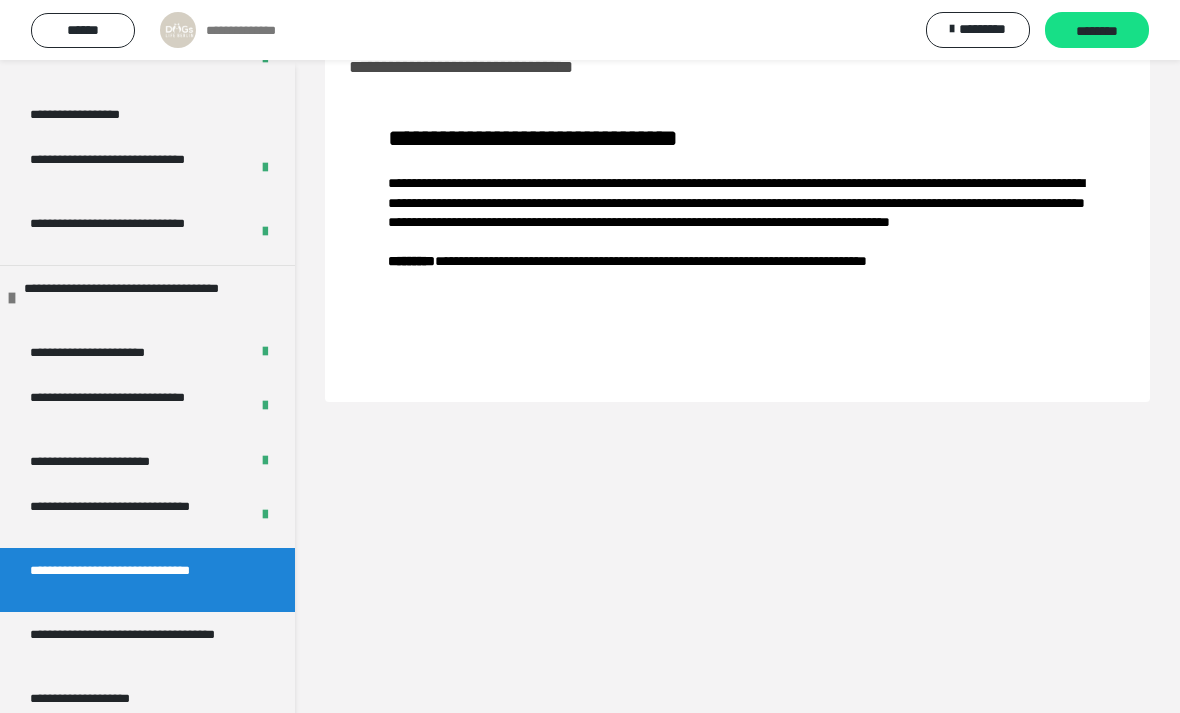 scroll, scrollTop: 60, scrollLeft: 0, axis: vertical 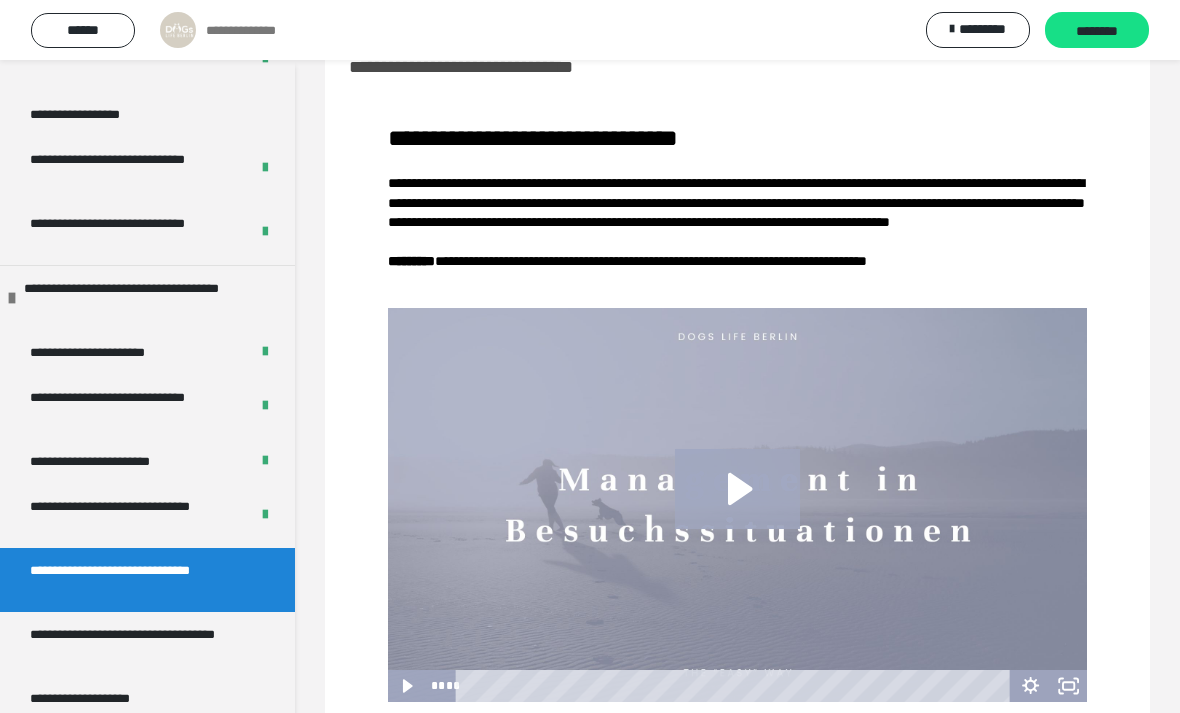 click 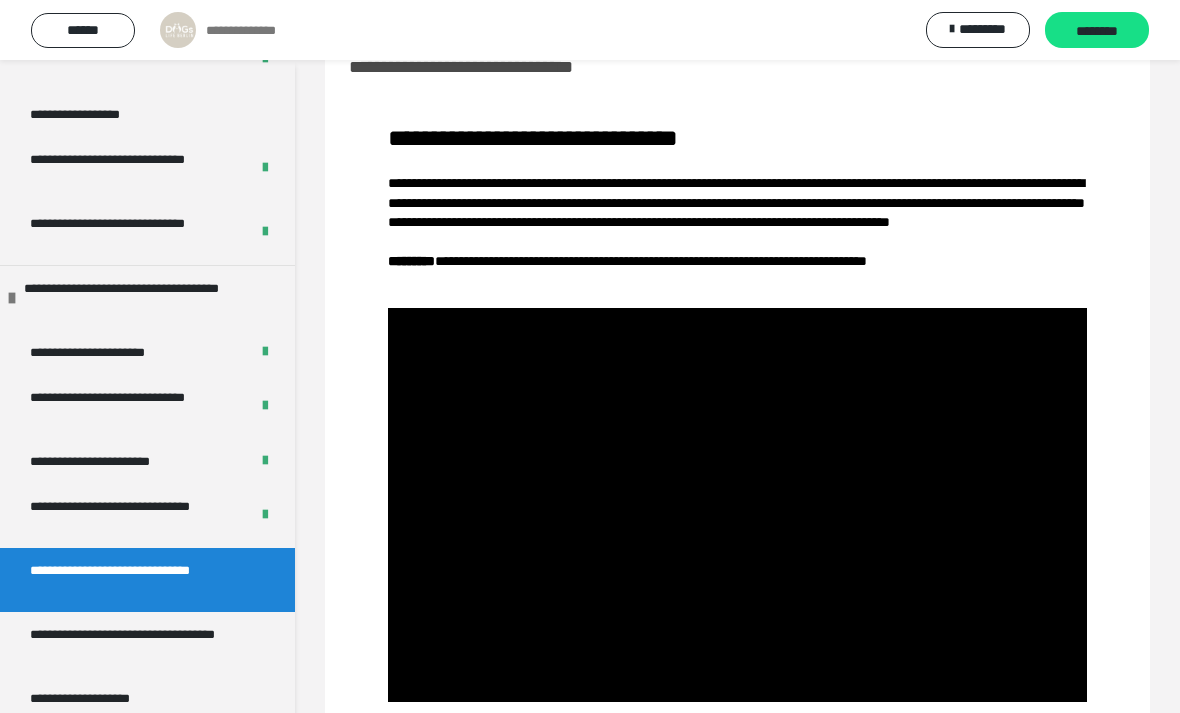 click at bounding box center [737, 504] 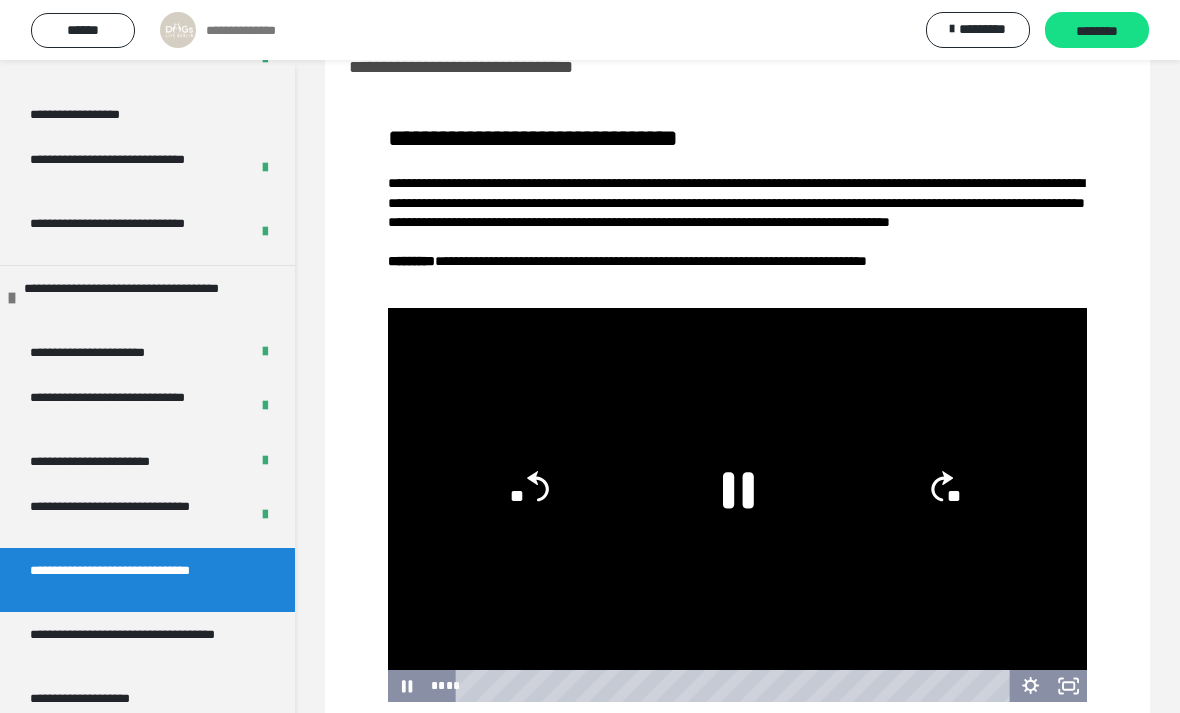 click on "**" 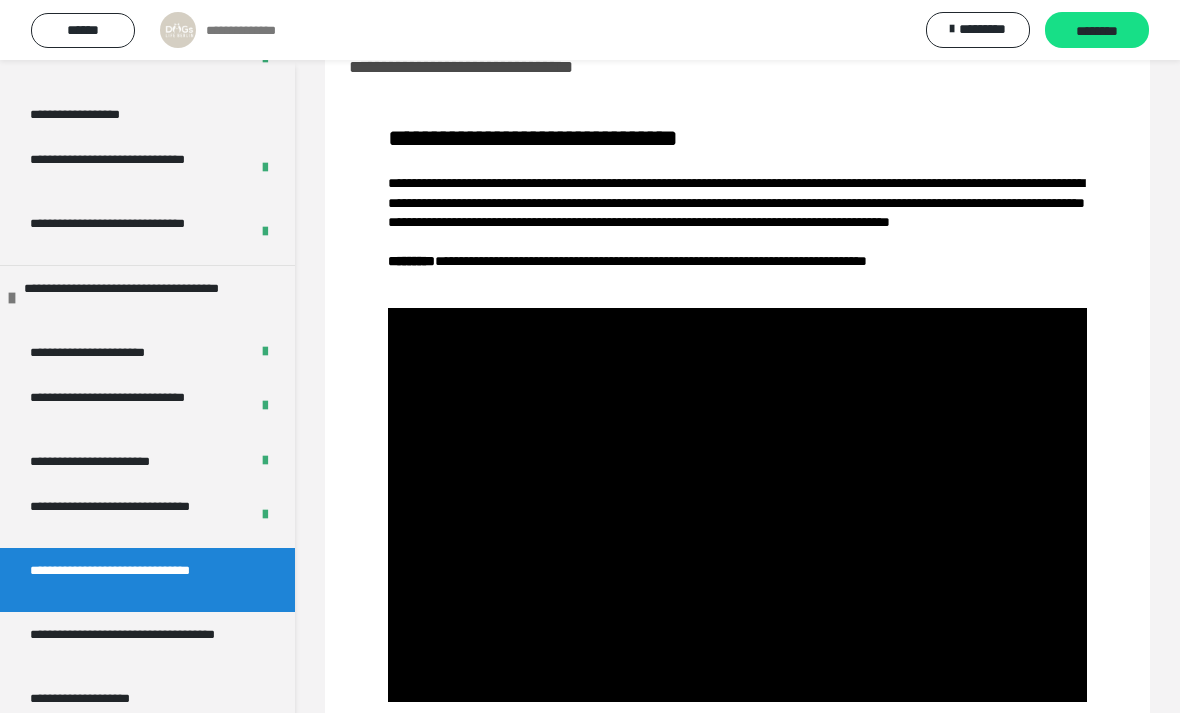 click at bounding box center (737, 504) 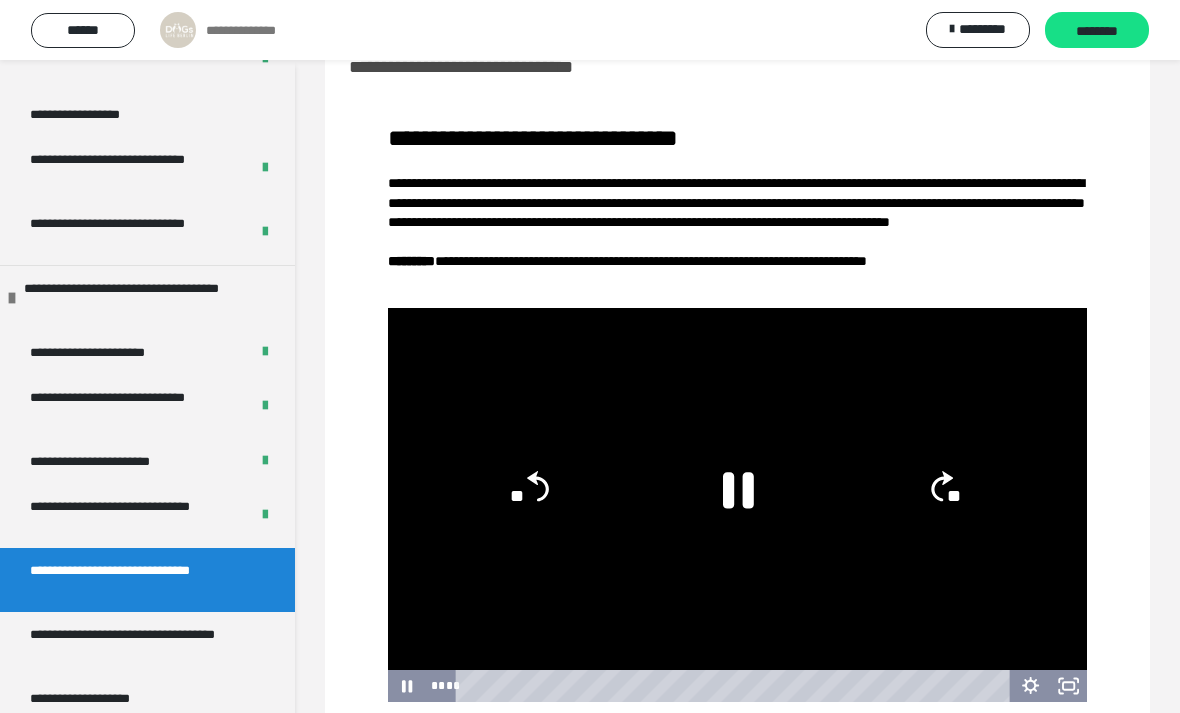 click on "**" 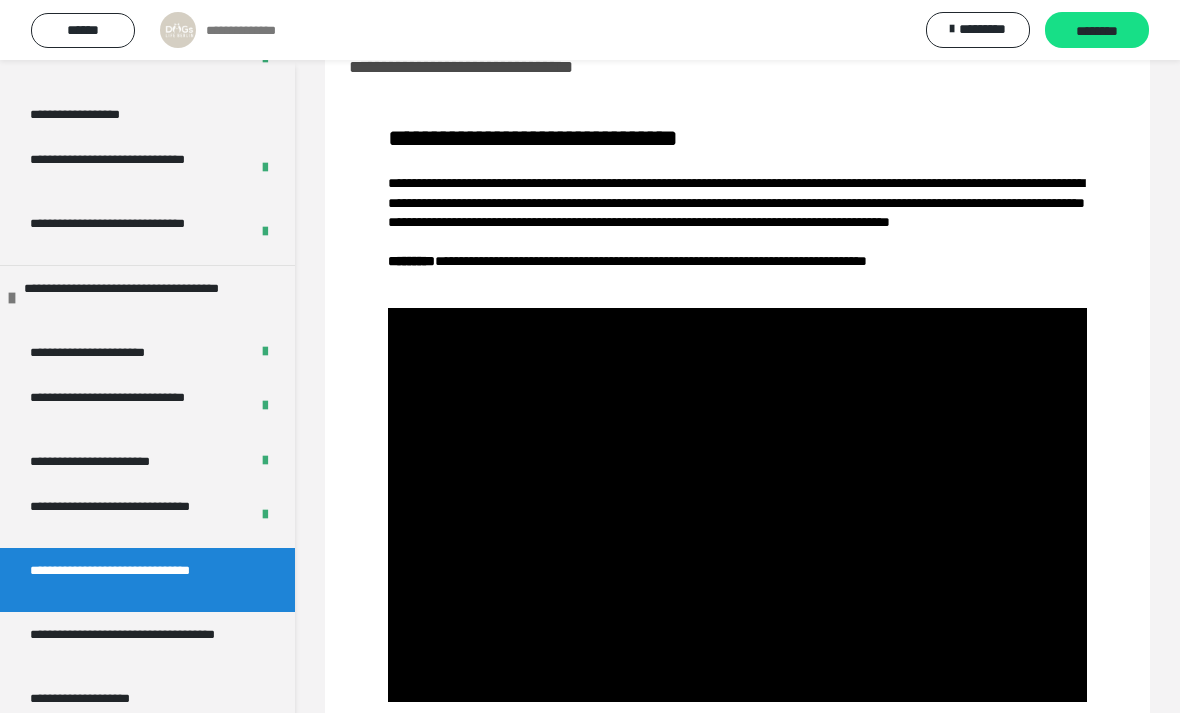 click at bounding box center [737, 504] 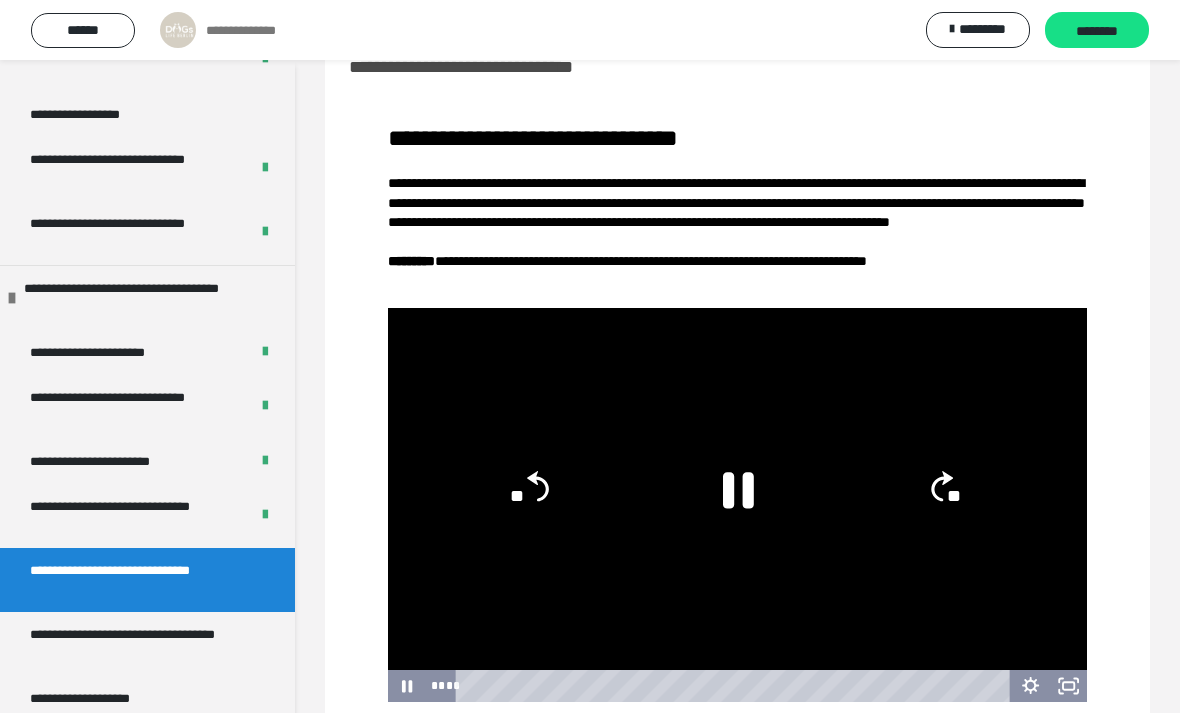 click on "**" 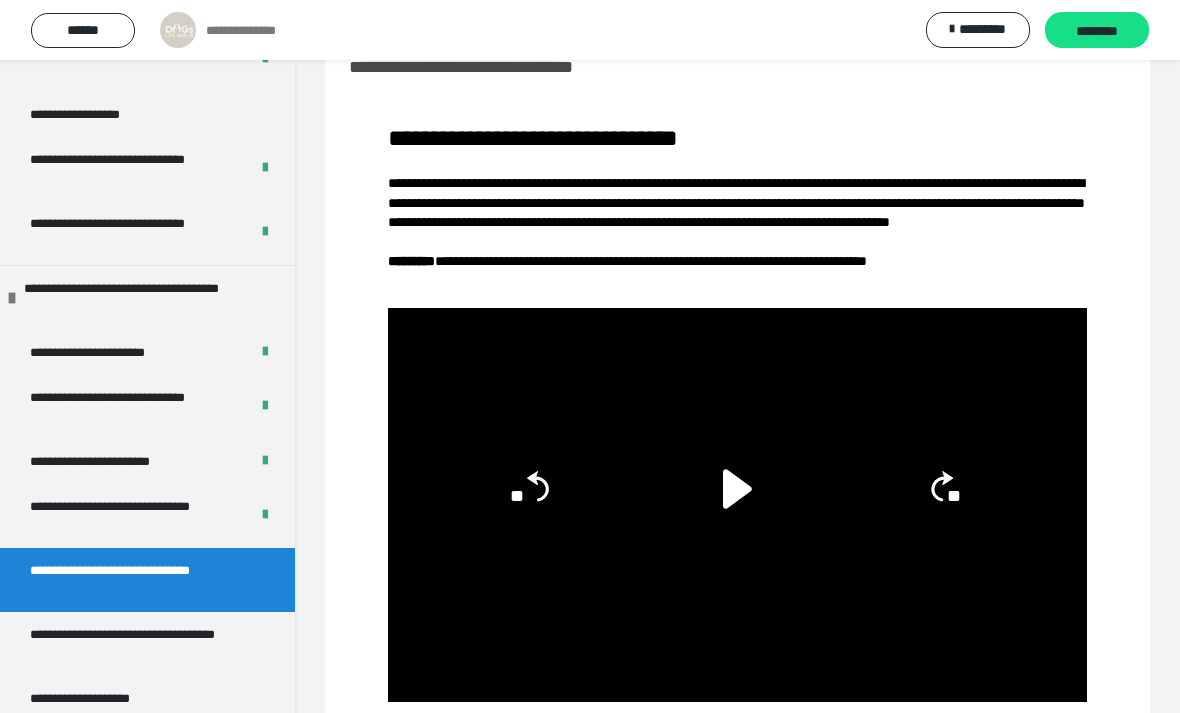 click on "**********" at bounding box center [139, 644] 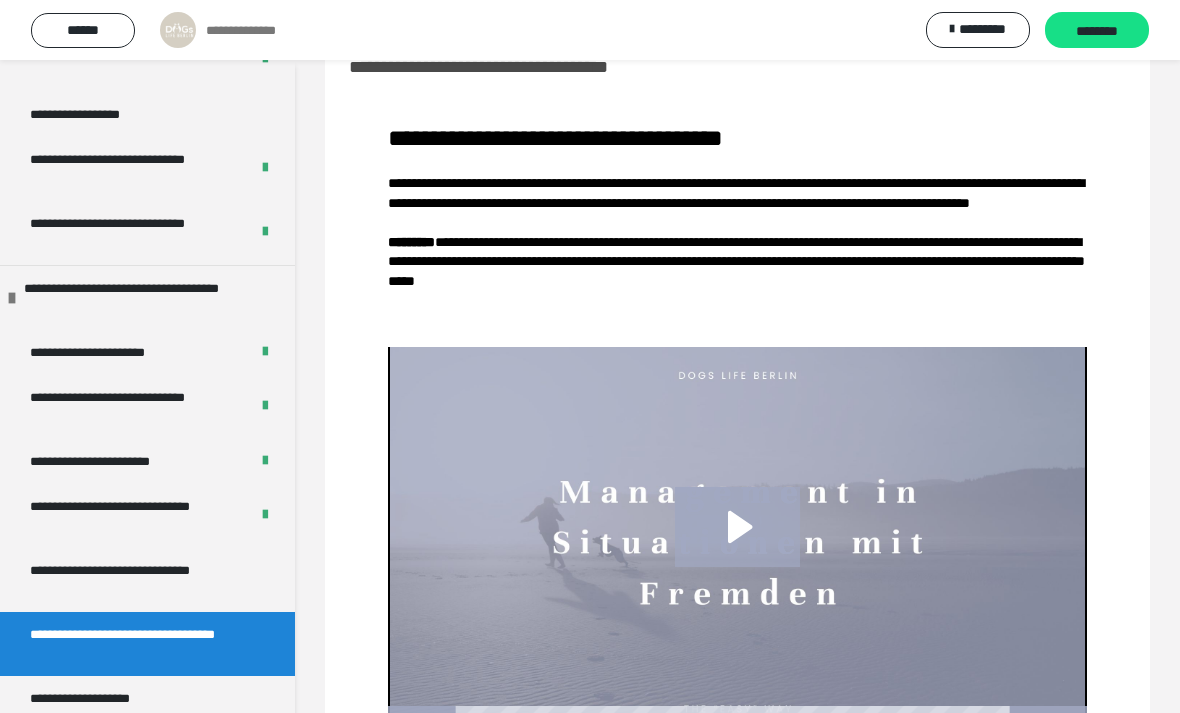 click 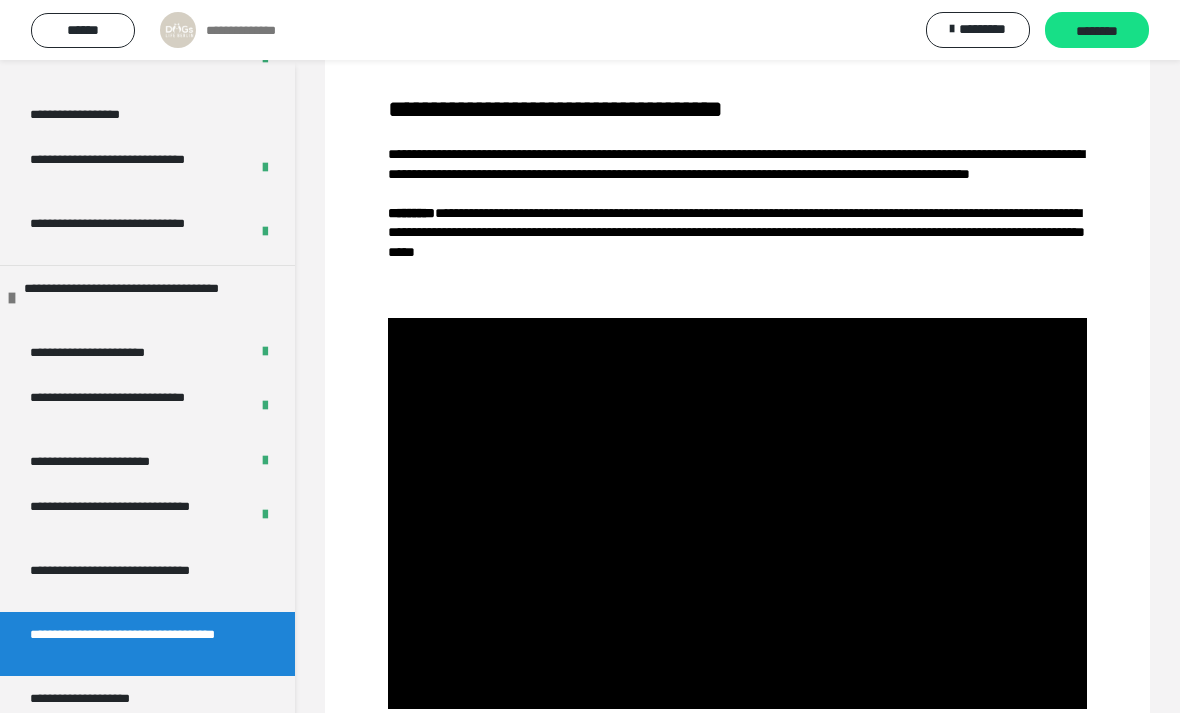 scroll, scrollTop: 142, scrollLeft: 0, axis: vertical 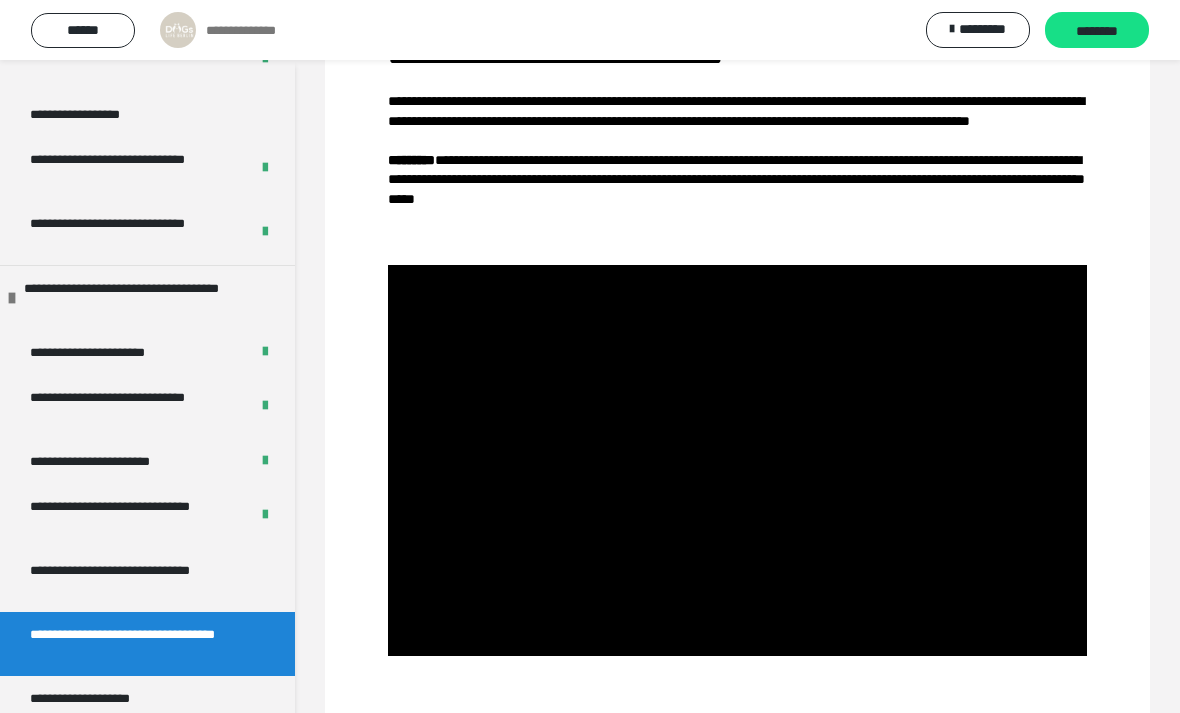 click at bounding box center [737, 460] 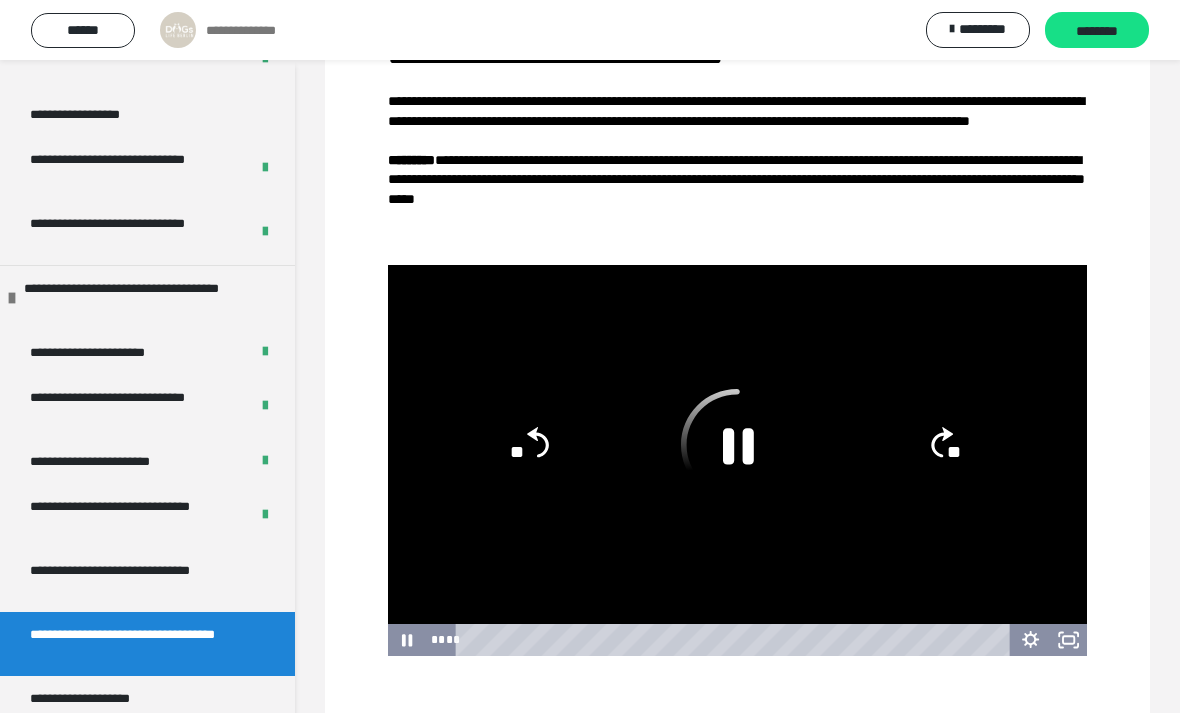 click at bounding box center [737, 460] 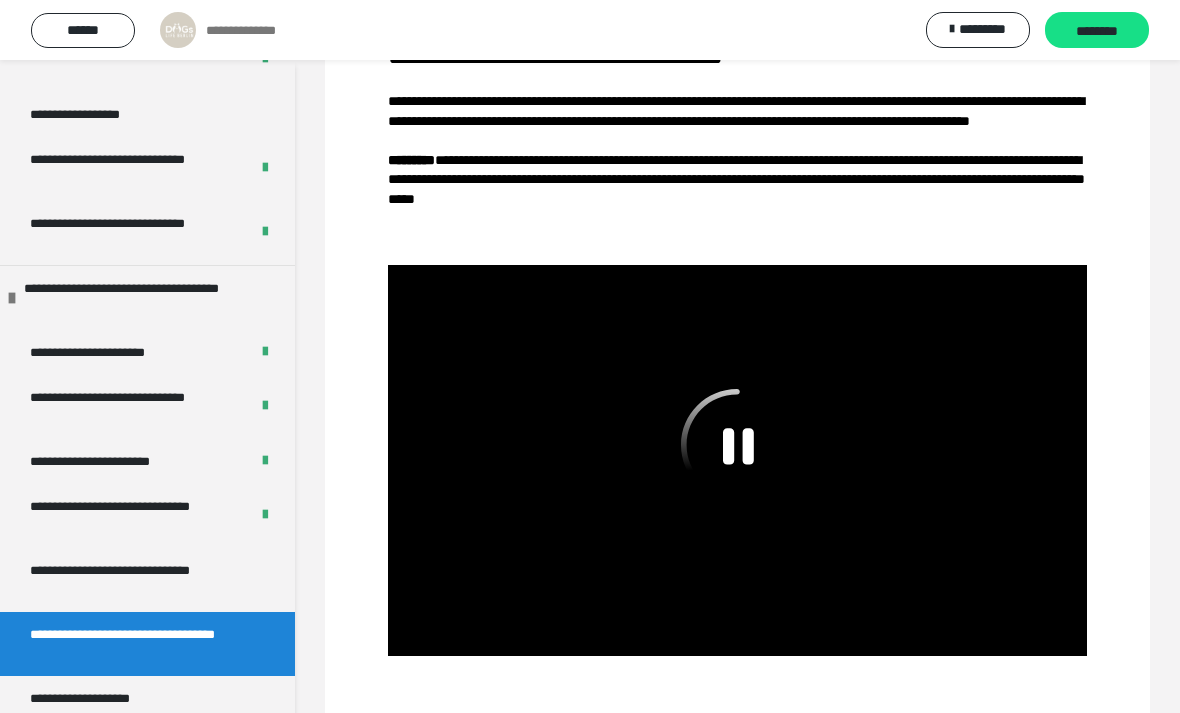 click at bounding box center (737, 460) 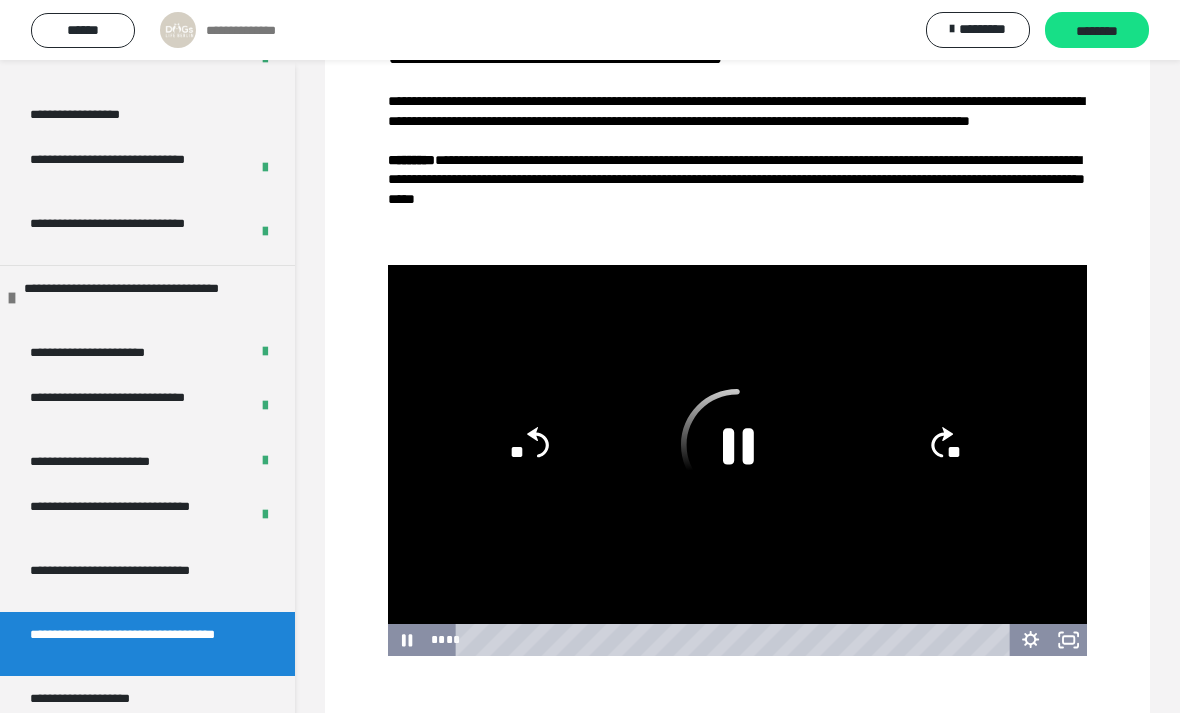 click on "**********" at bounding box center (139, 580) 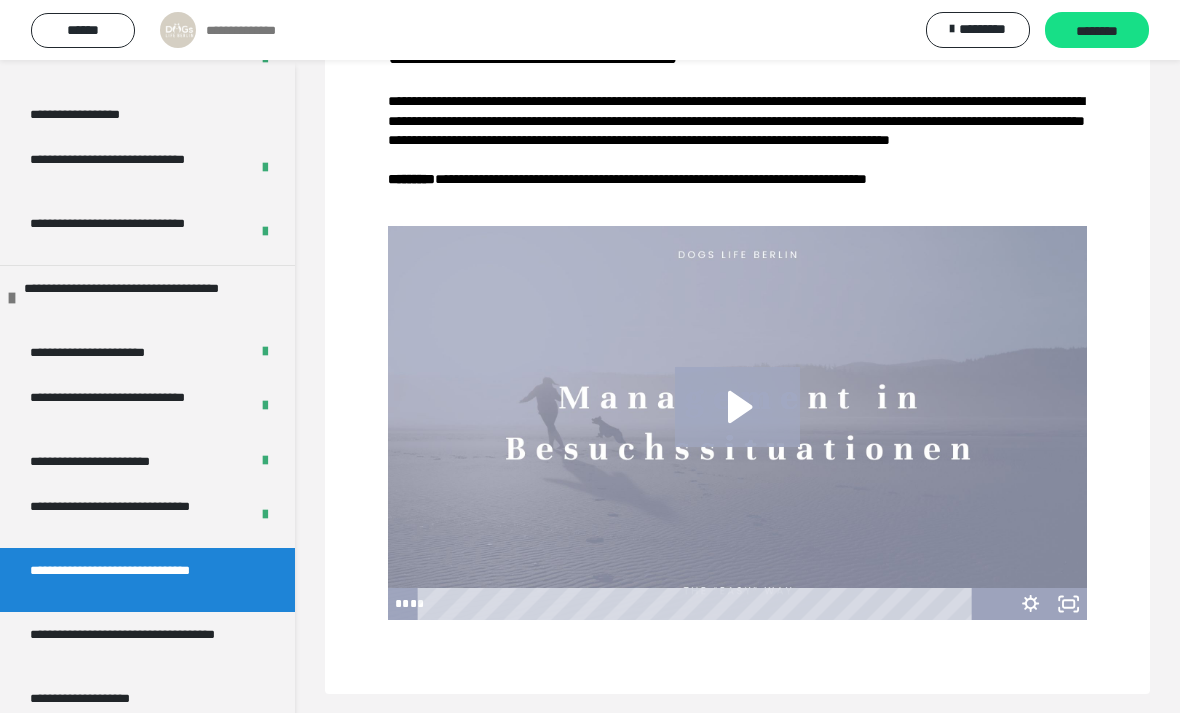 scroll, scrollTop: 60, scrollLeft: 0, axis: vertical 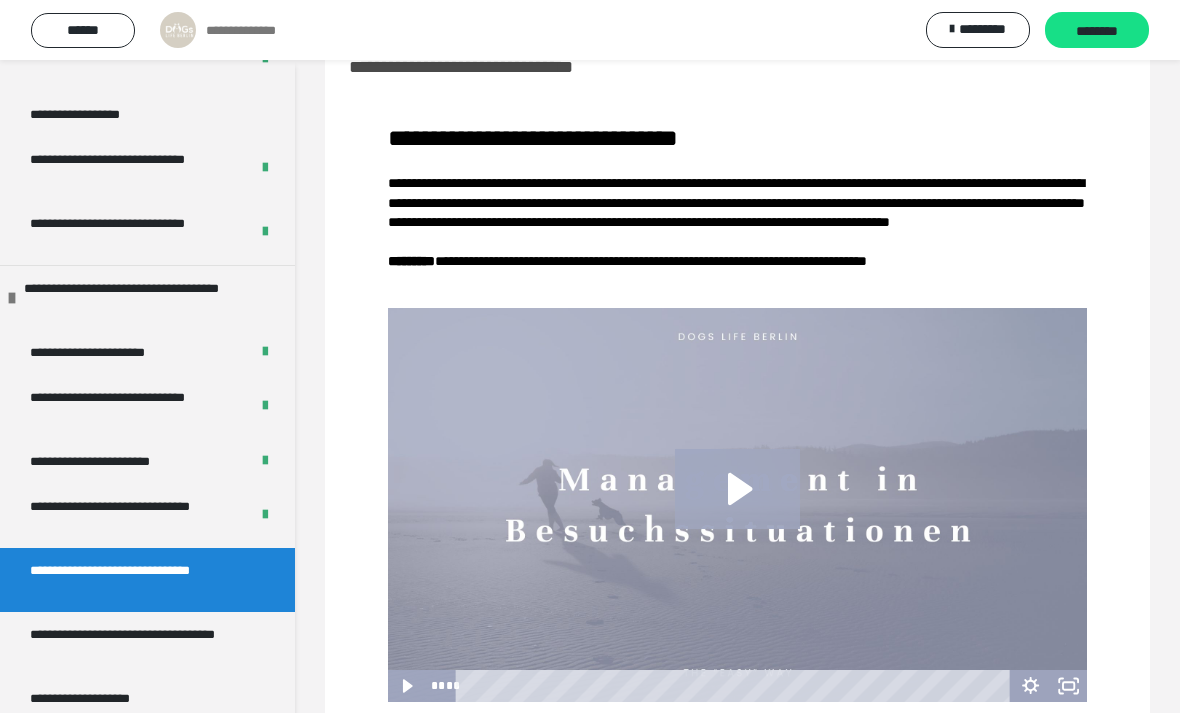 click on "********" at bounding box center [1097, 31] 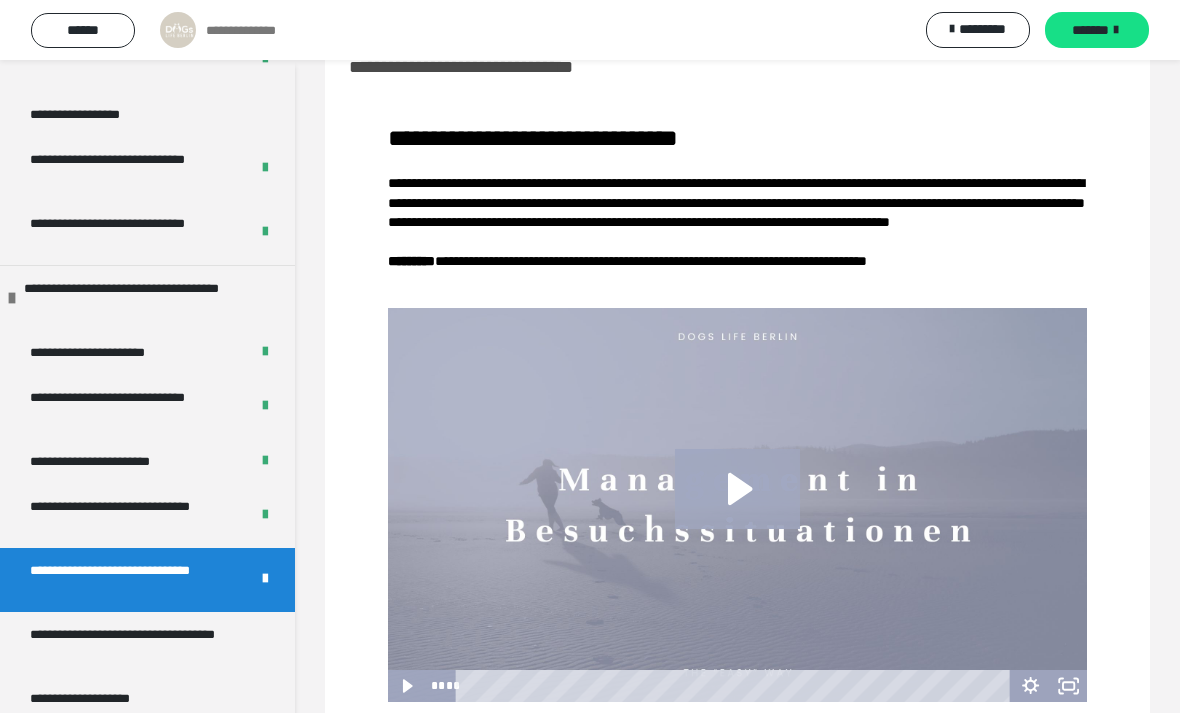 click on "**********" at bounding box center (139, 644) 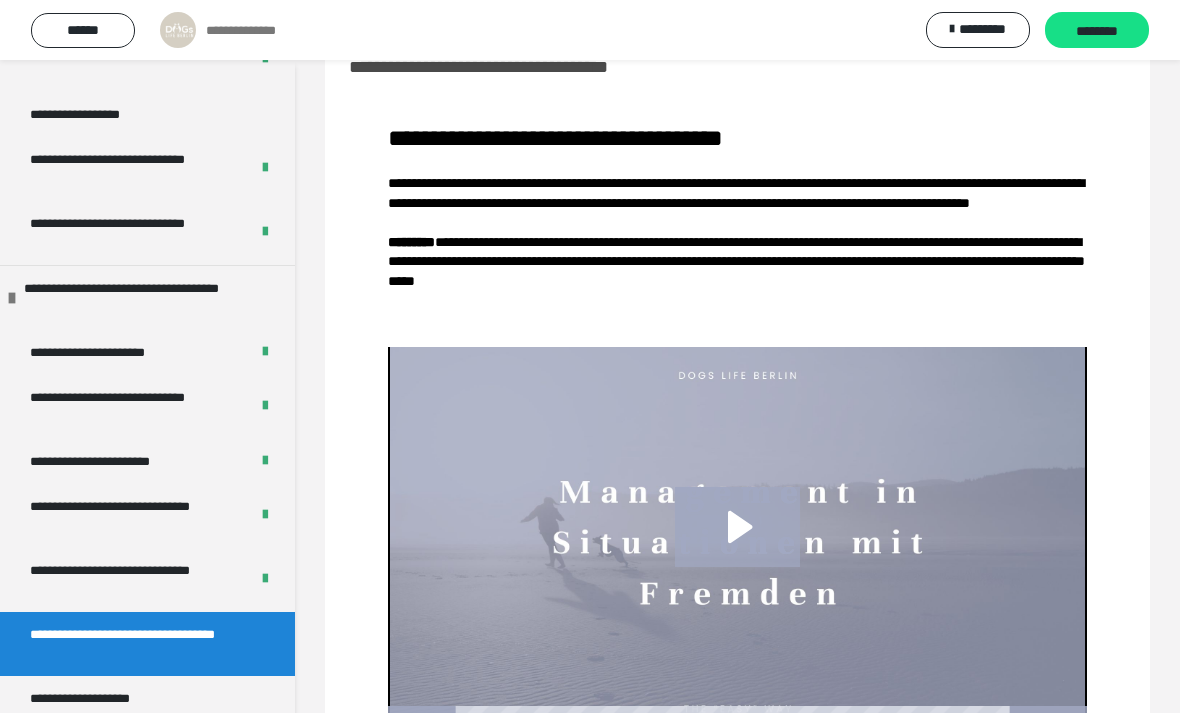 click 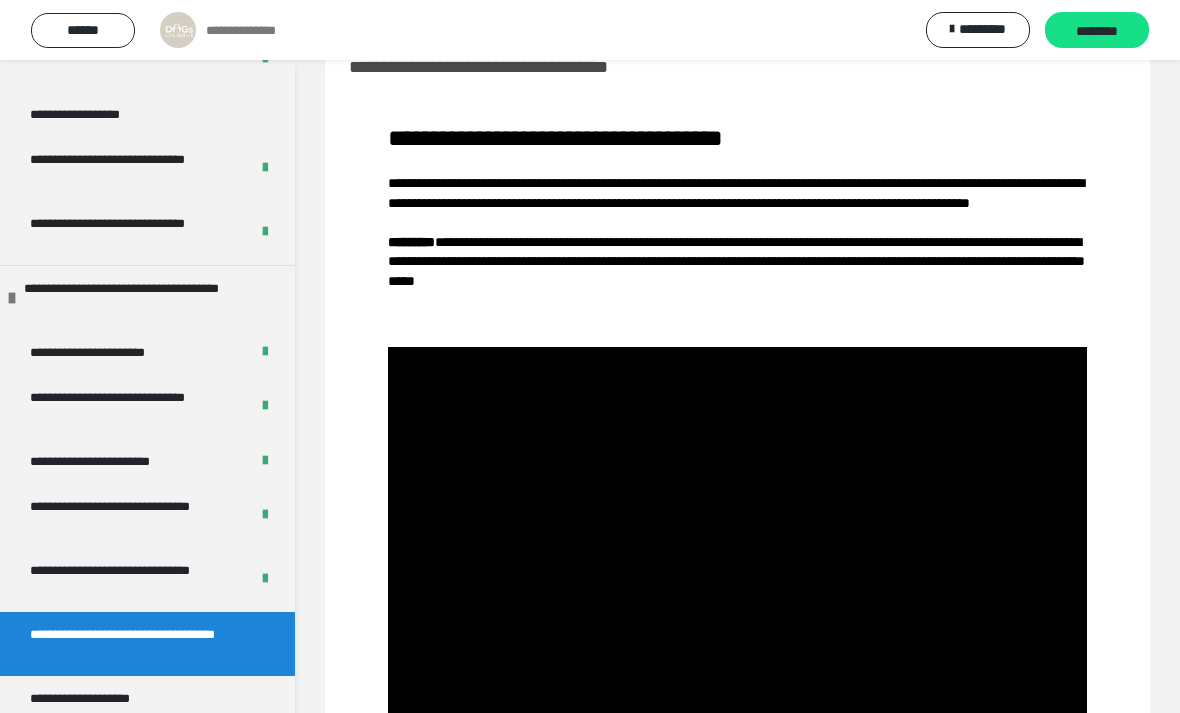 click at bounding box center (737, 542) 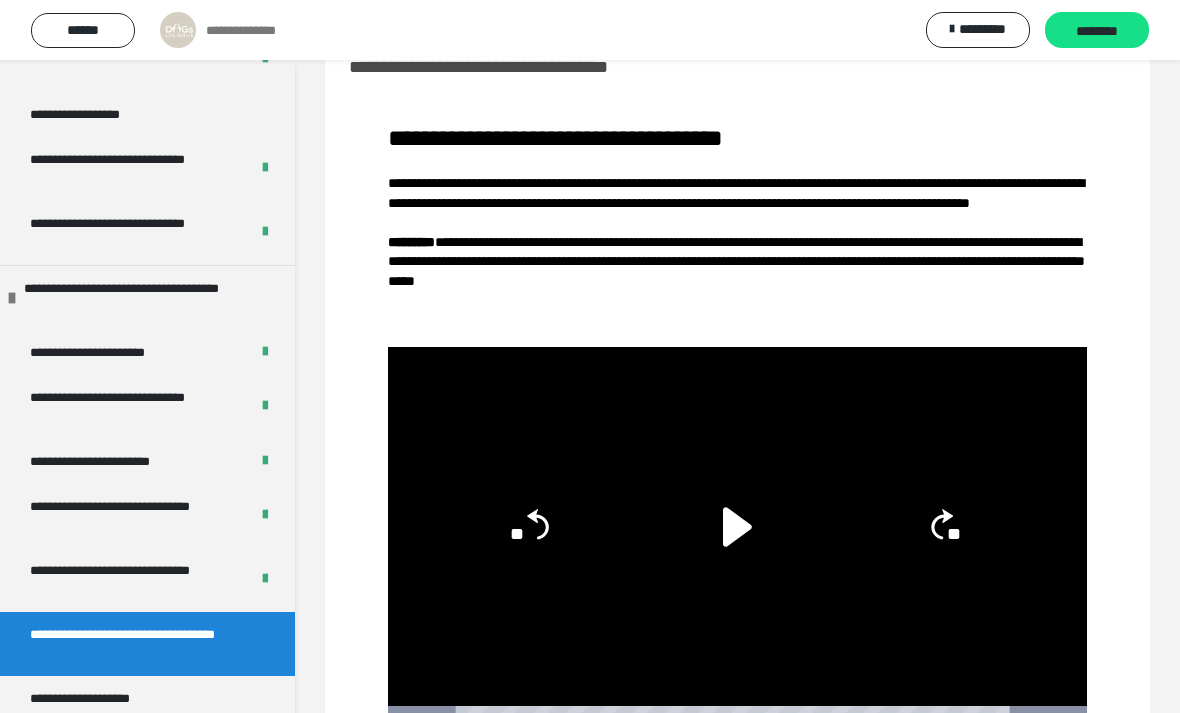 click on "********" at bounding box center (1097, 31) 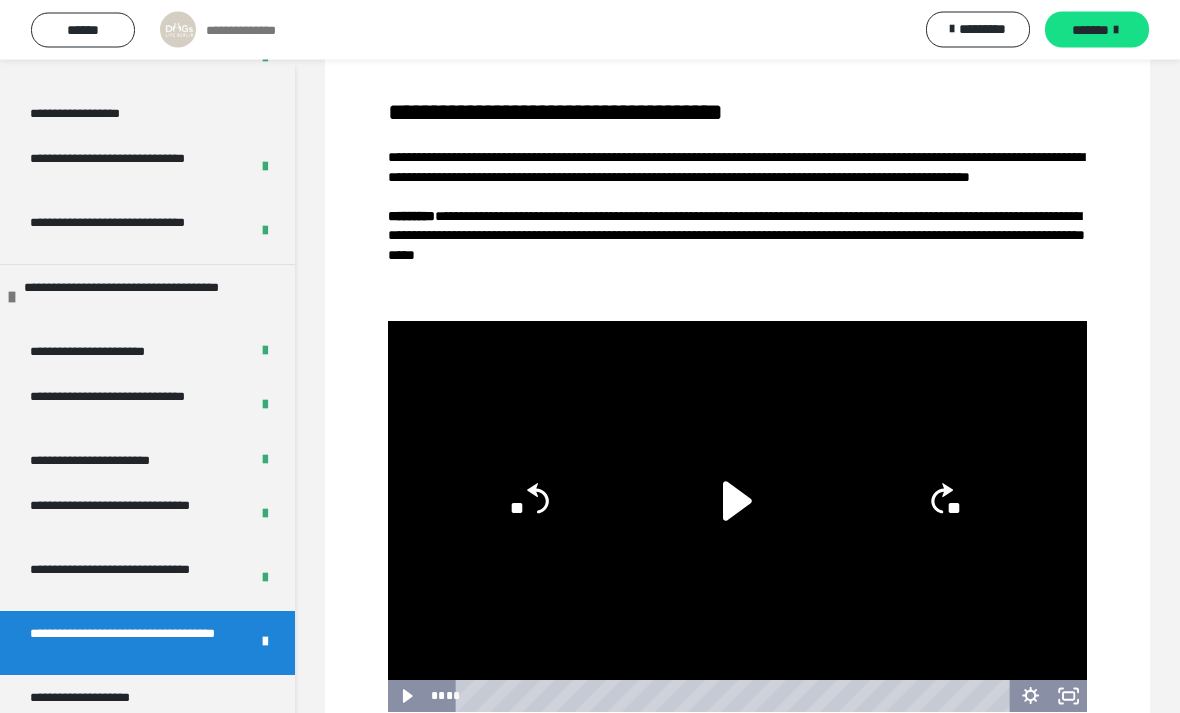 scroll, scrollTop: 142, scrollLeft: 0, axis: vertical 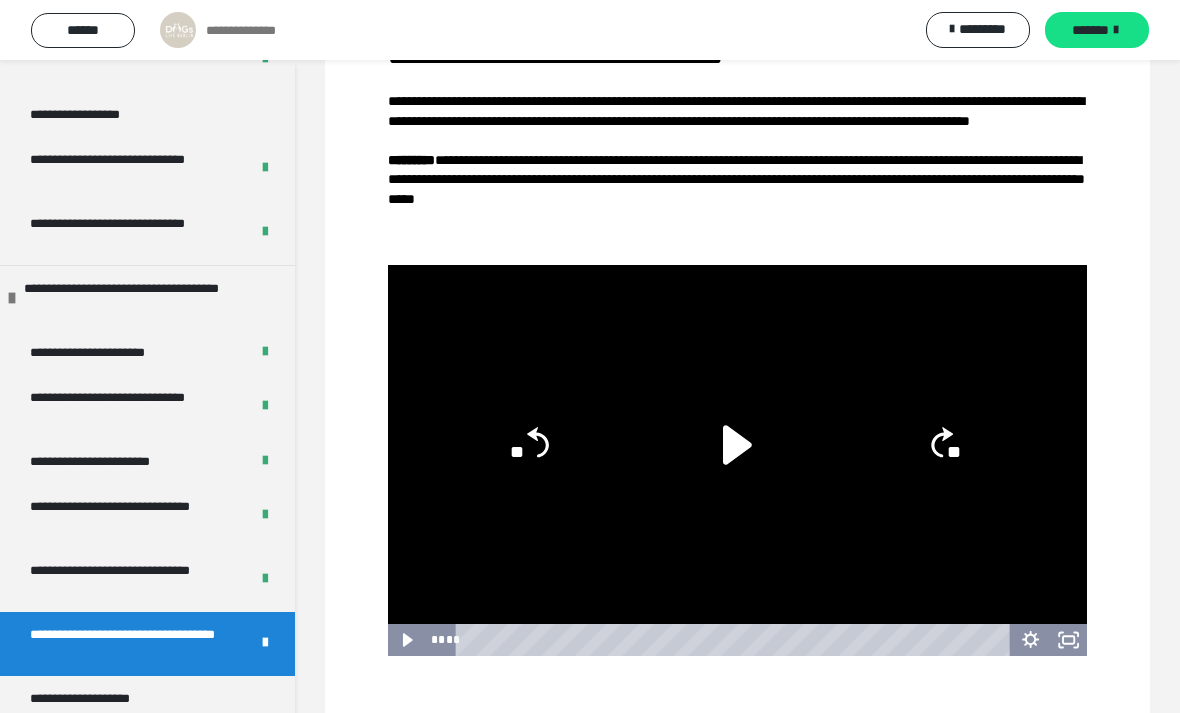 click on "**********" at bounding box center [109, 698] 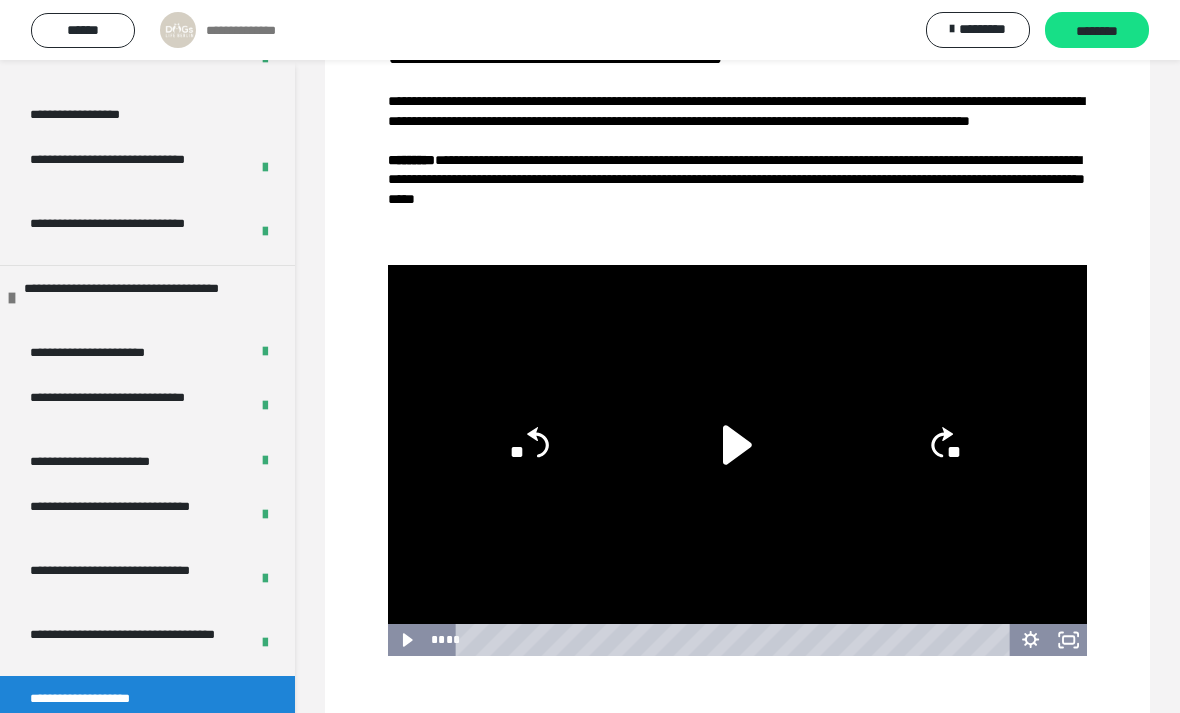 scroll, scrollTop: 60, scrollLeft: 0, axis: vertical 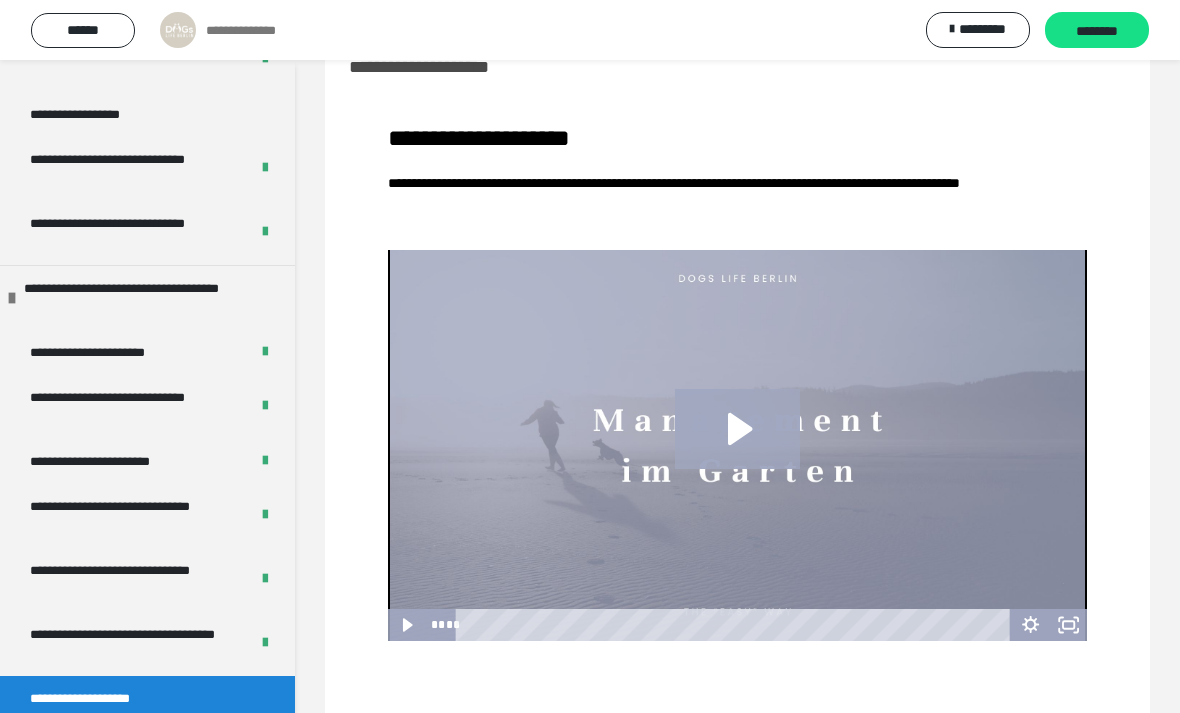 click 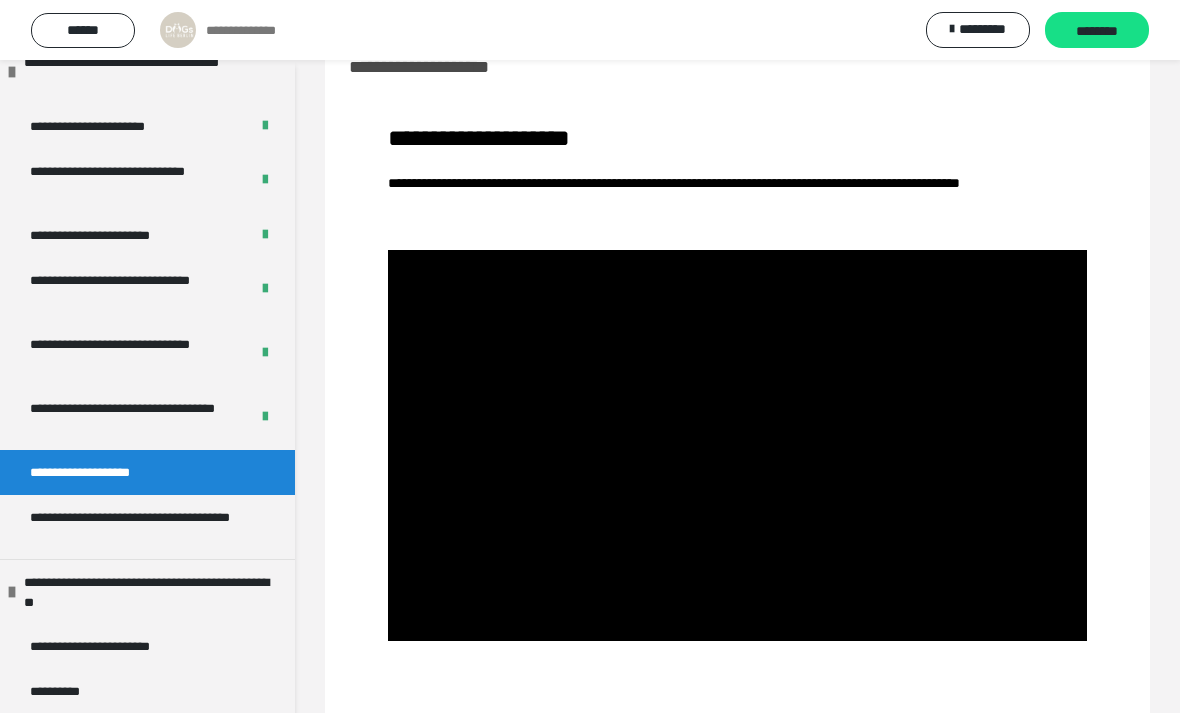 scroll, scrollTop: 1173, scrollLeft: 0, axis: vertical 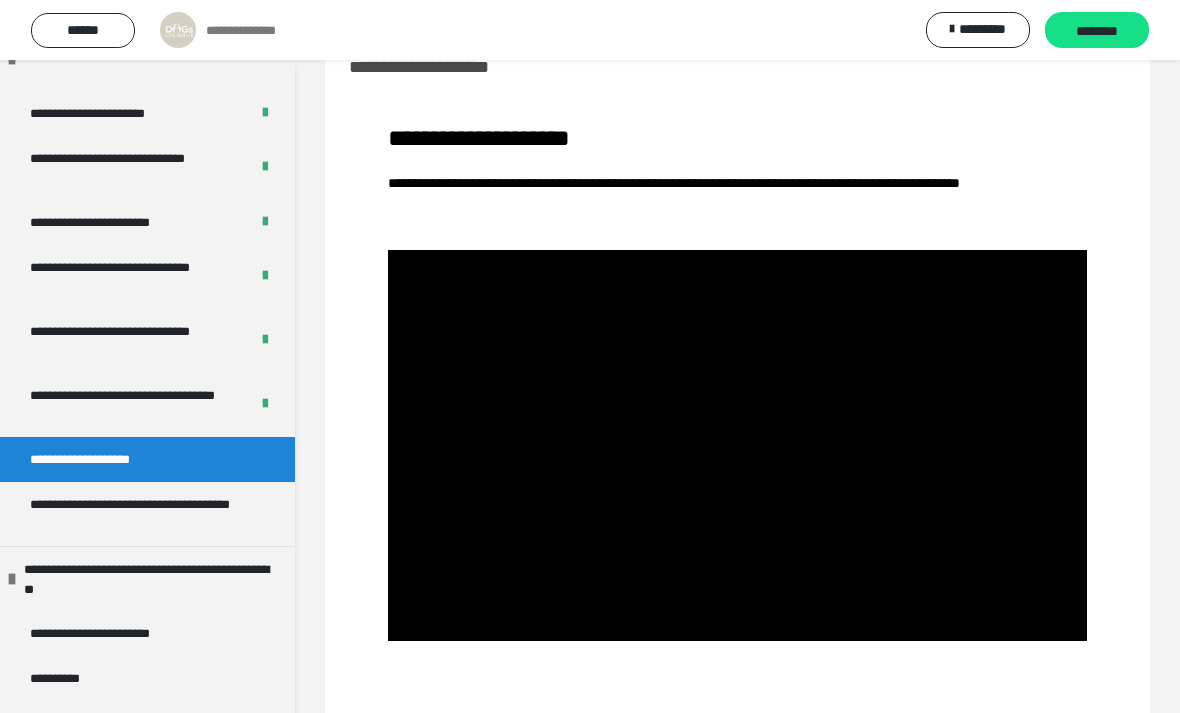 click on "********" at bounding box center [1097, 30] 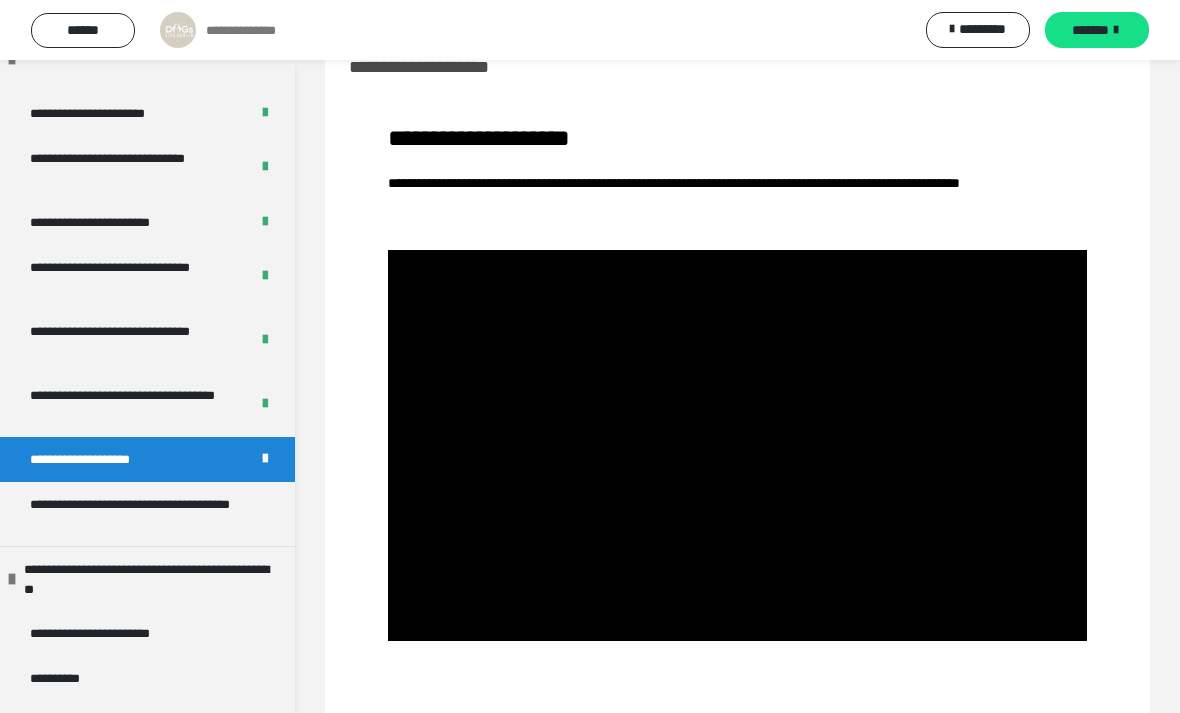 click on "**********" at bounding box center (139, 514) 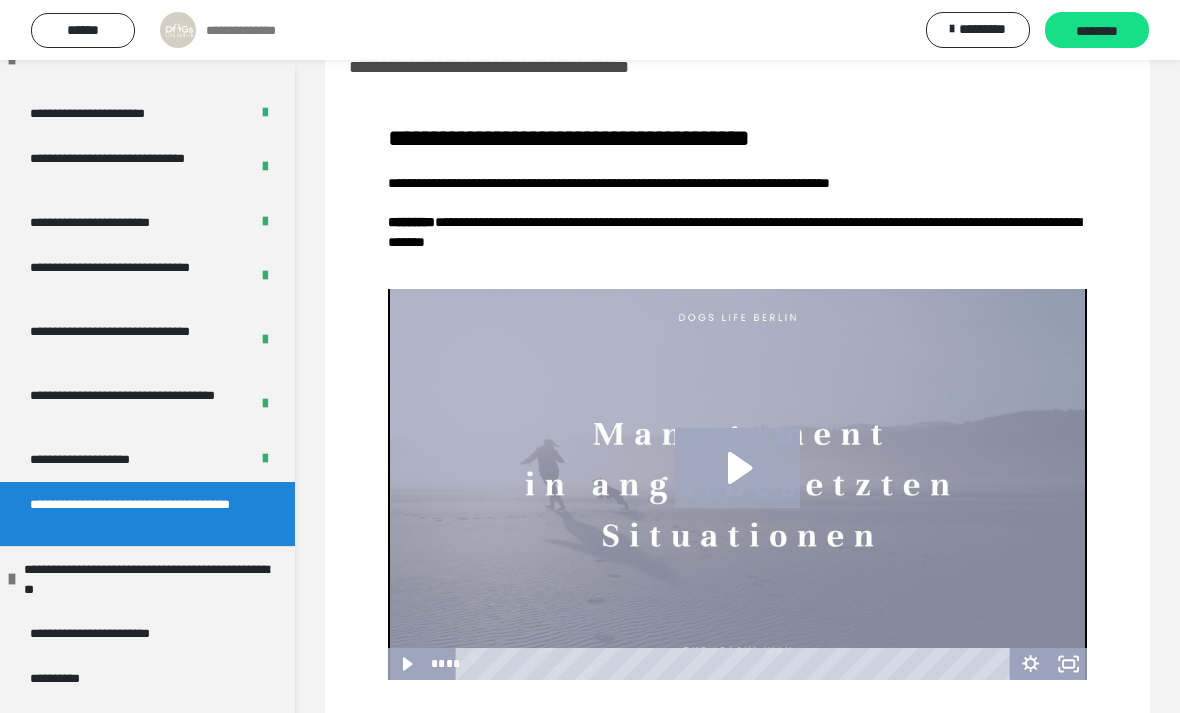click 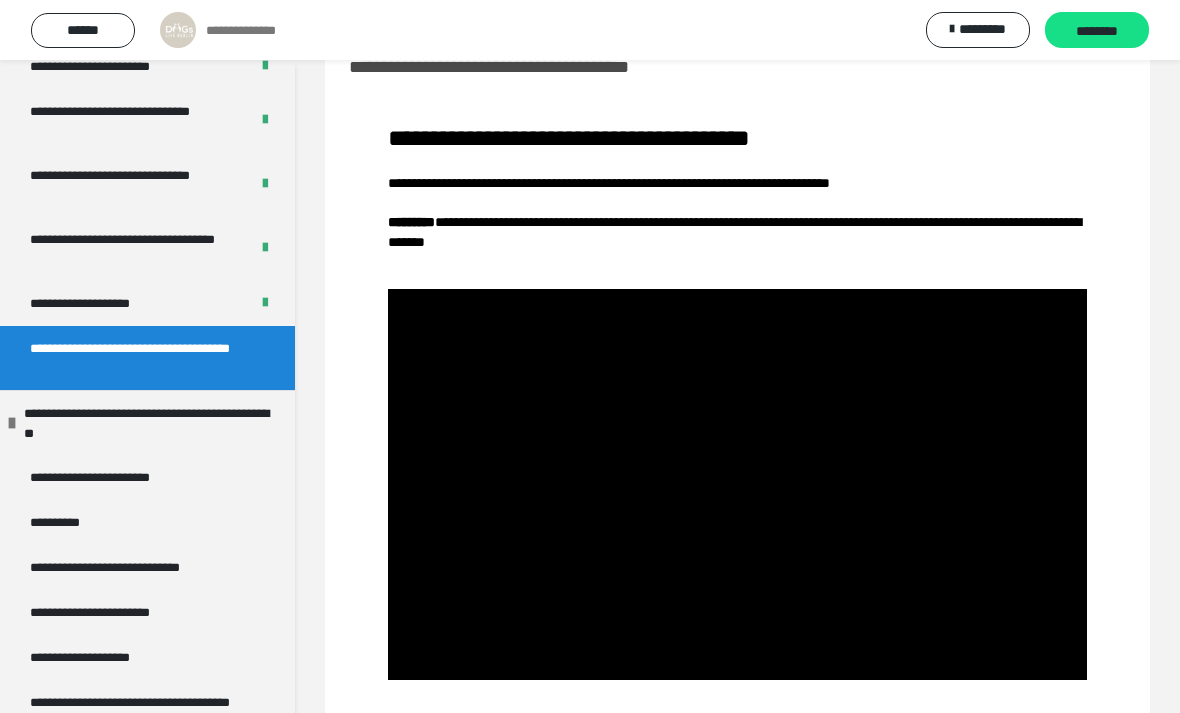scroll, scrollTop: 1336, scrollLeft: 0, axis: vertical 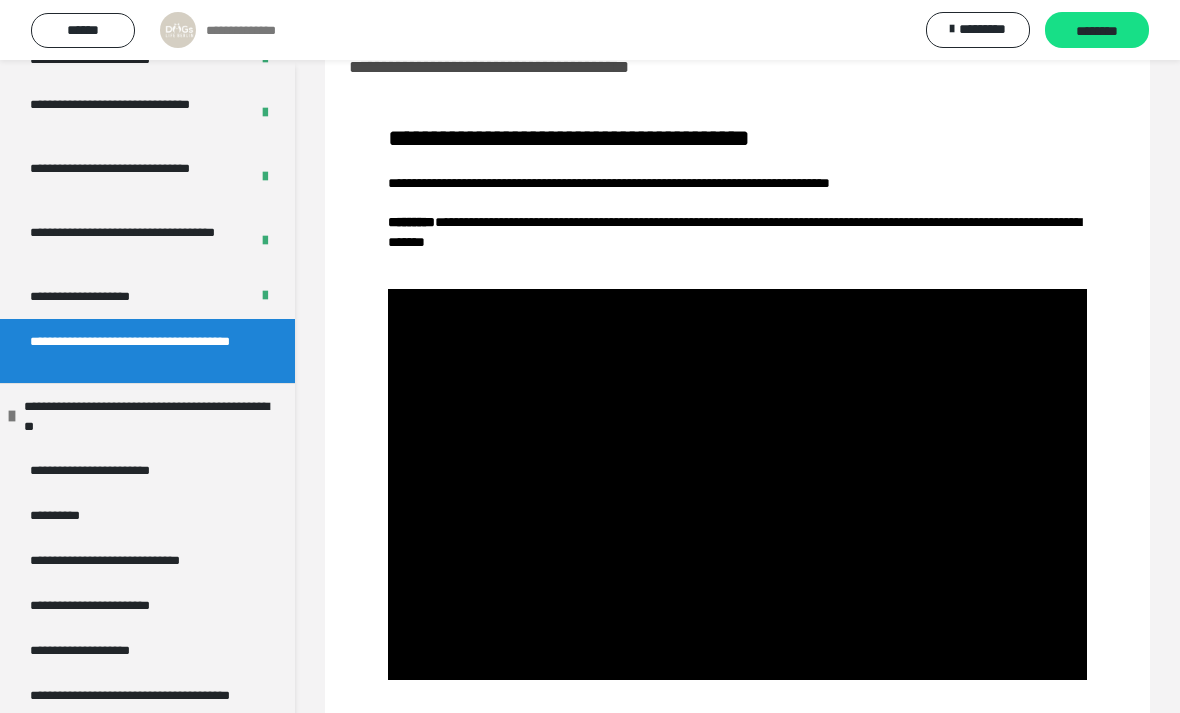 click at bounding box center (737, 484) 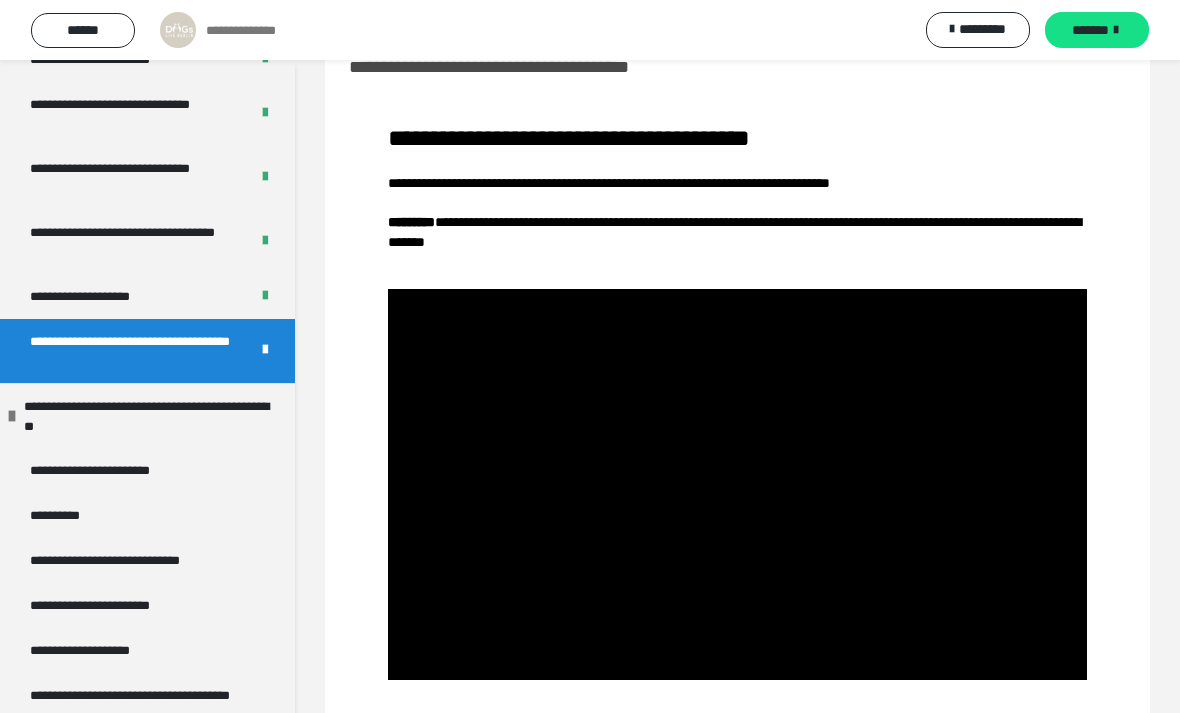 click on "**********" at bounding box center [152, 416] 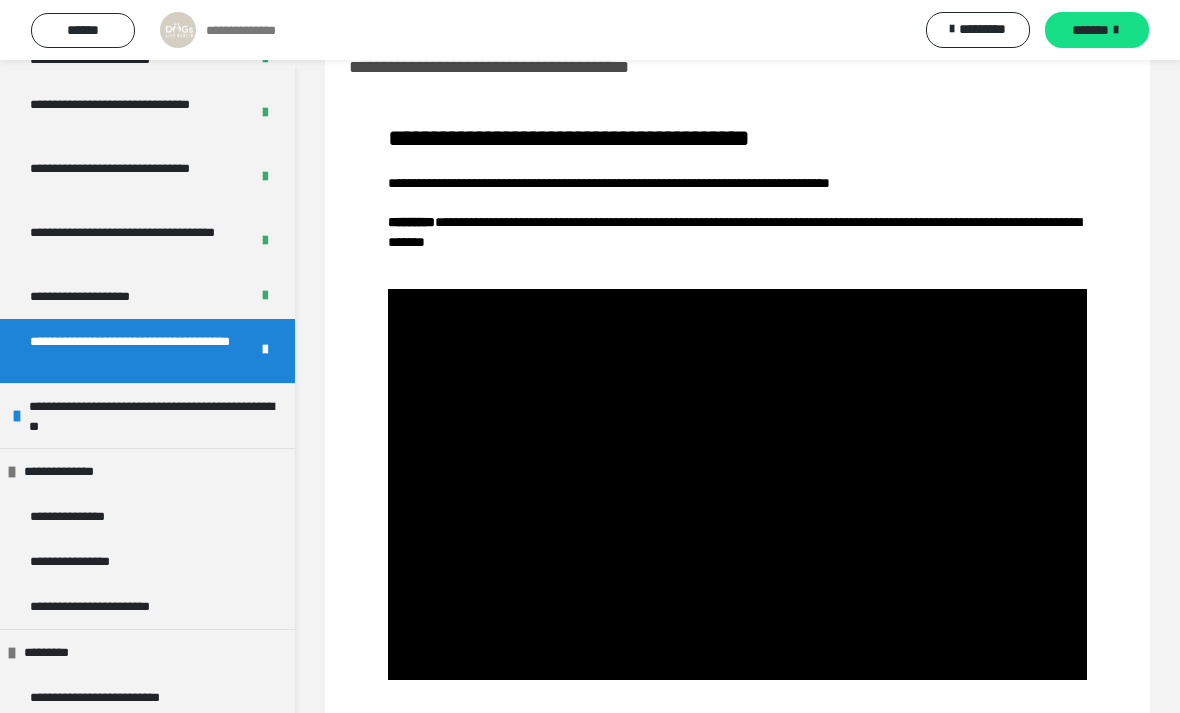 click on "**********" at bounding box center [157, 416] 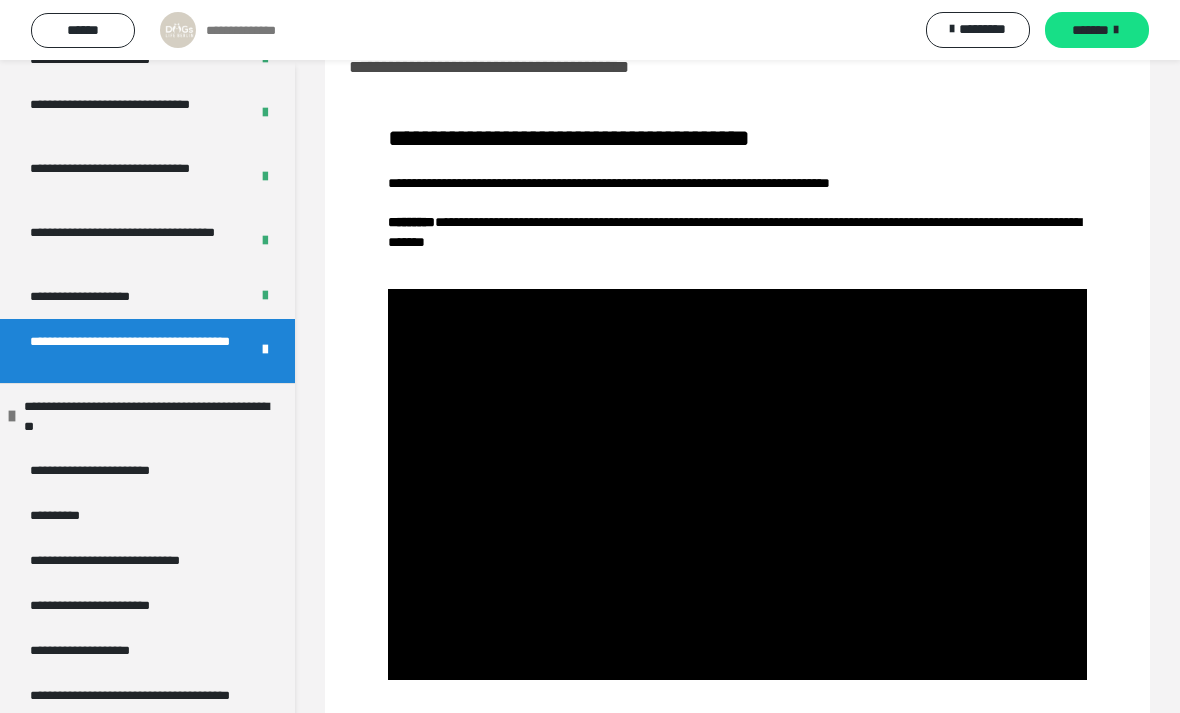 click on "**********" at bounding box center [152, 416] 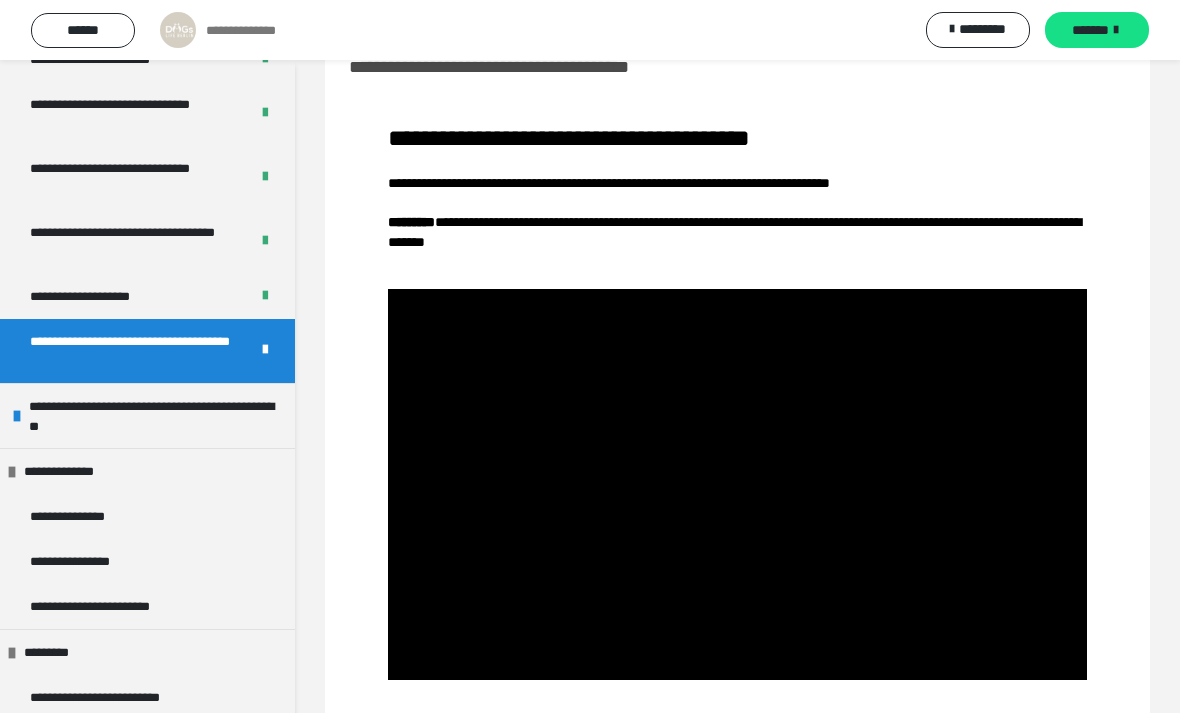 click on "*******" at bounding box center (1090, 30) 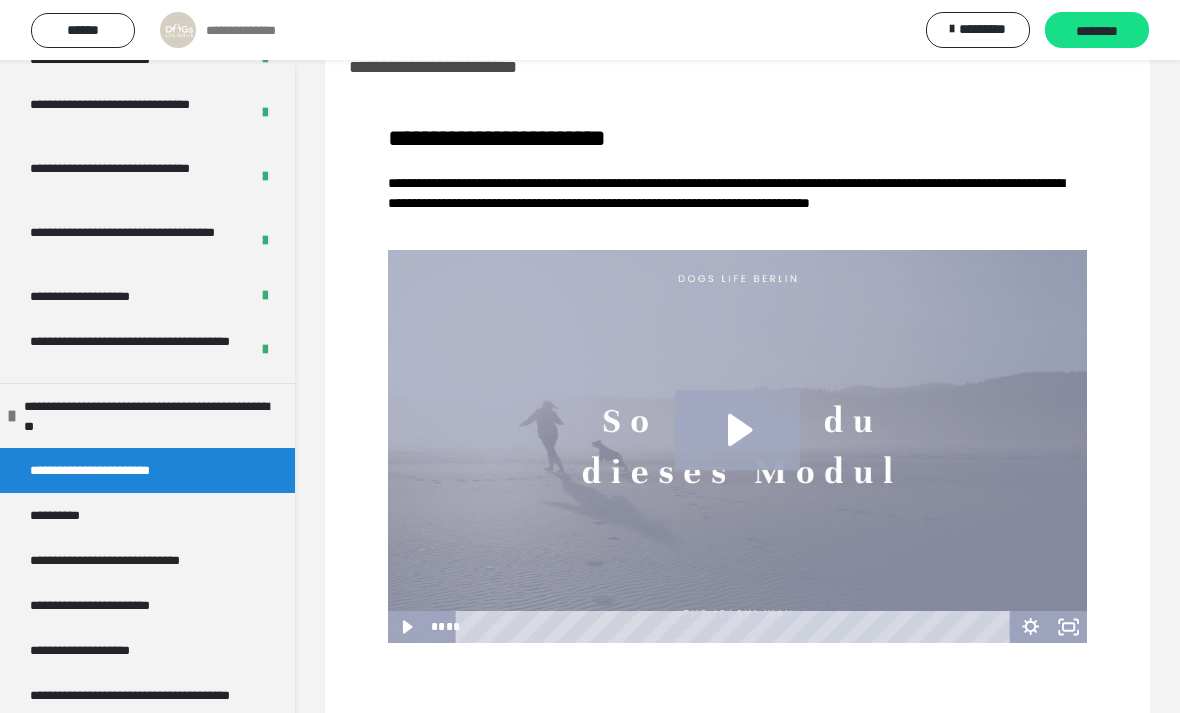 click on "**********" at bounding box center (152, 416) 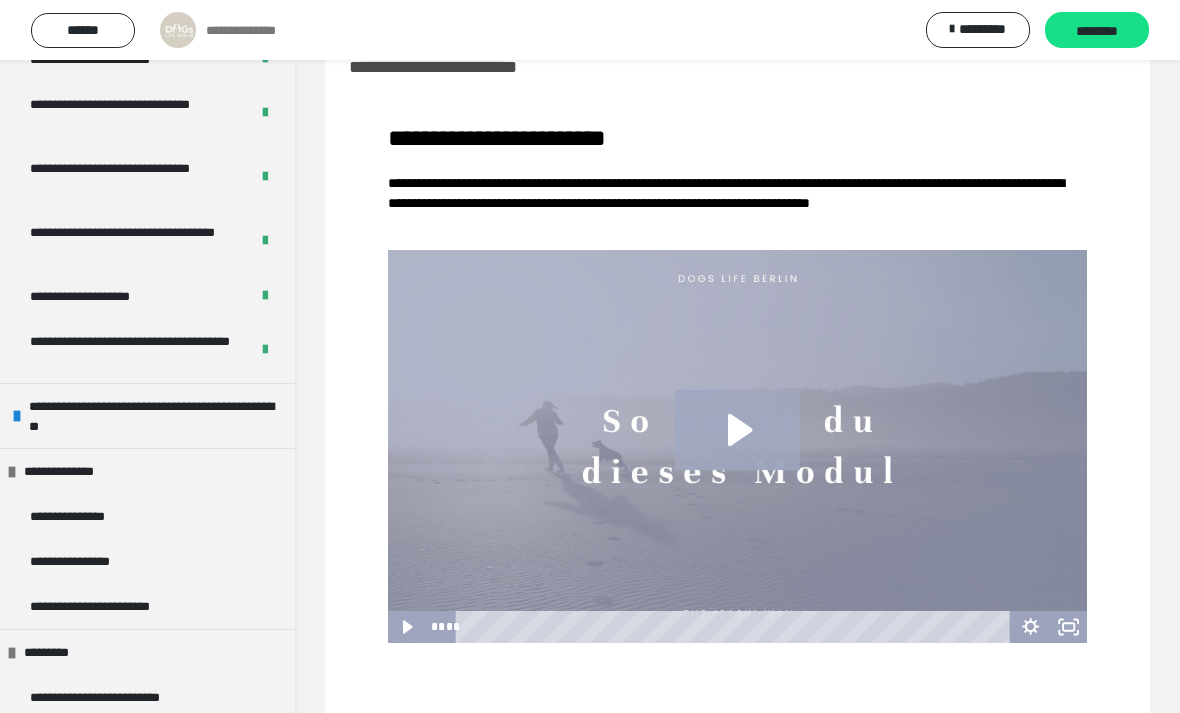 click on "**********" at bounding box center (71, 471) 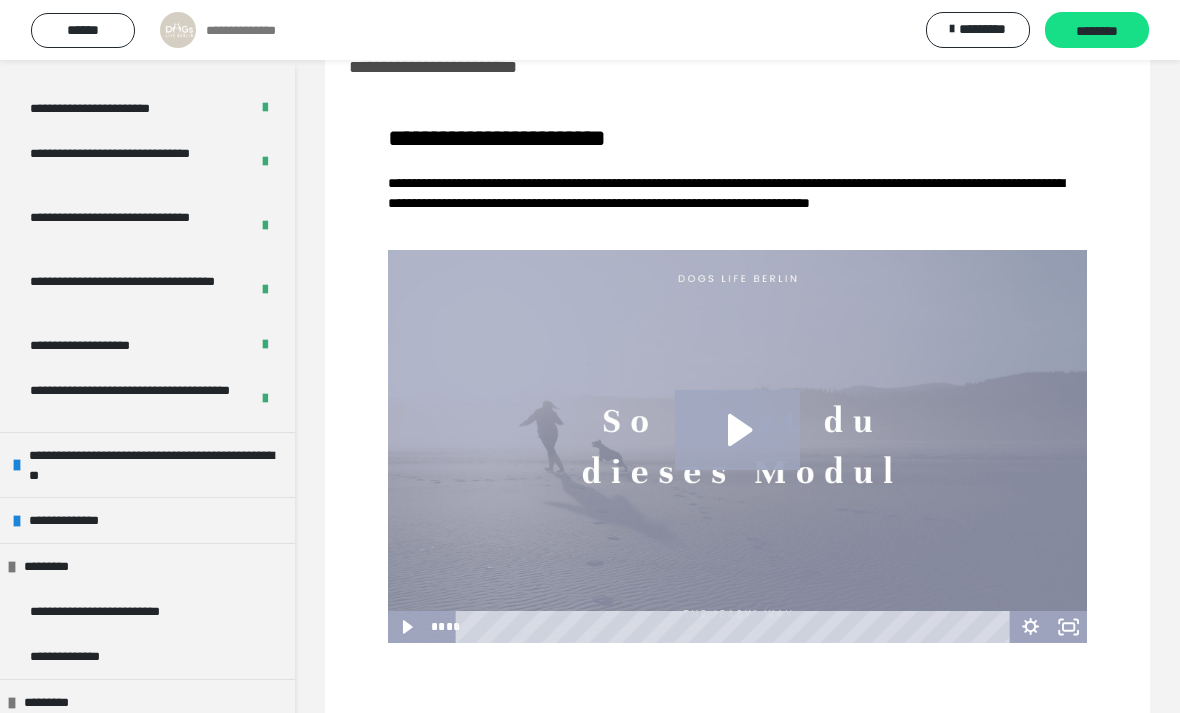 scroll, scrollTop: 1285, scrollLeft: 0, axis: vertical 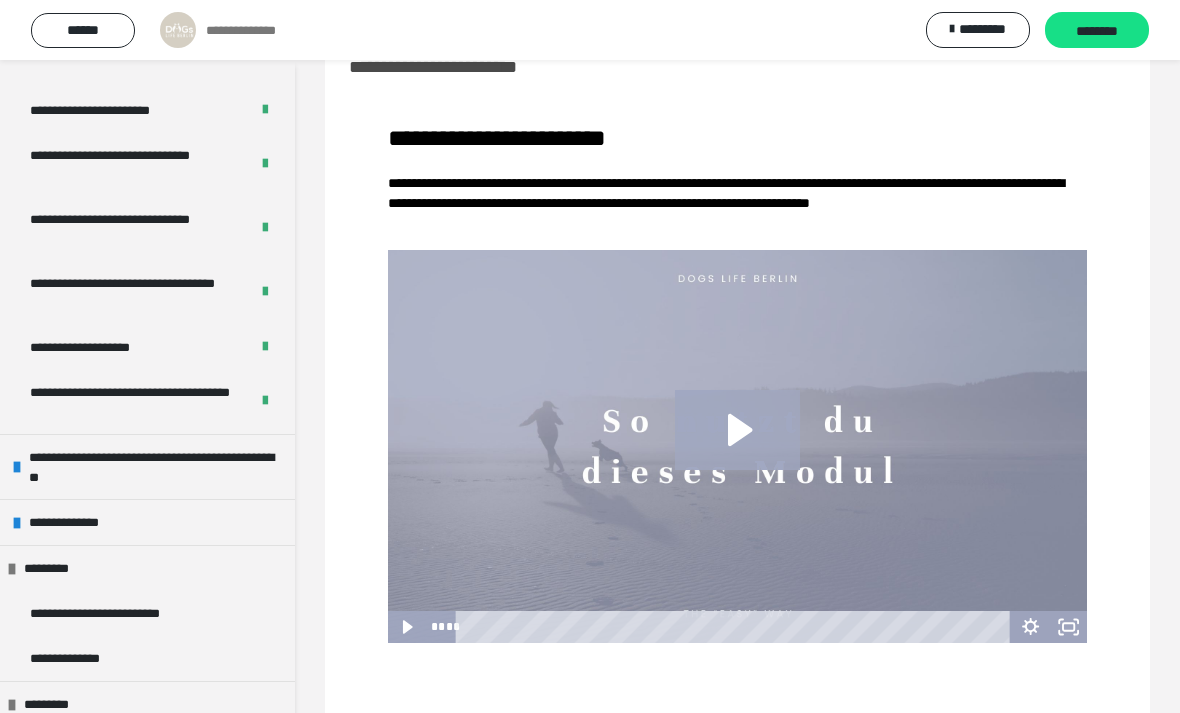 click on "**********" at bounding box center (157, 467) 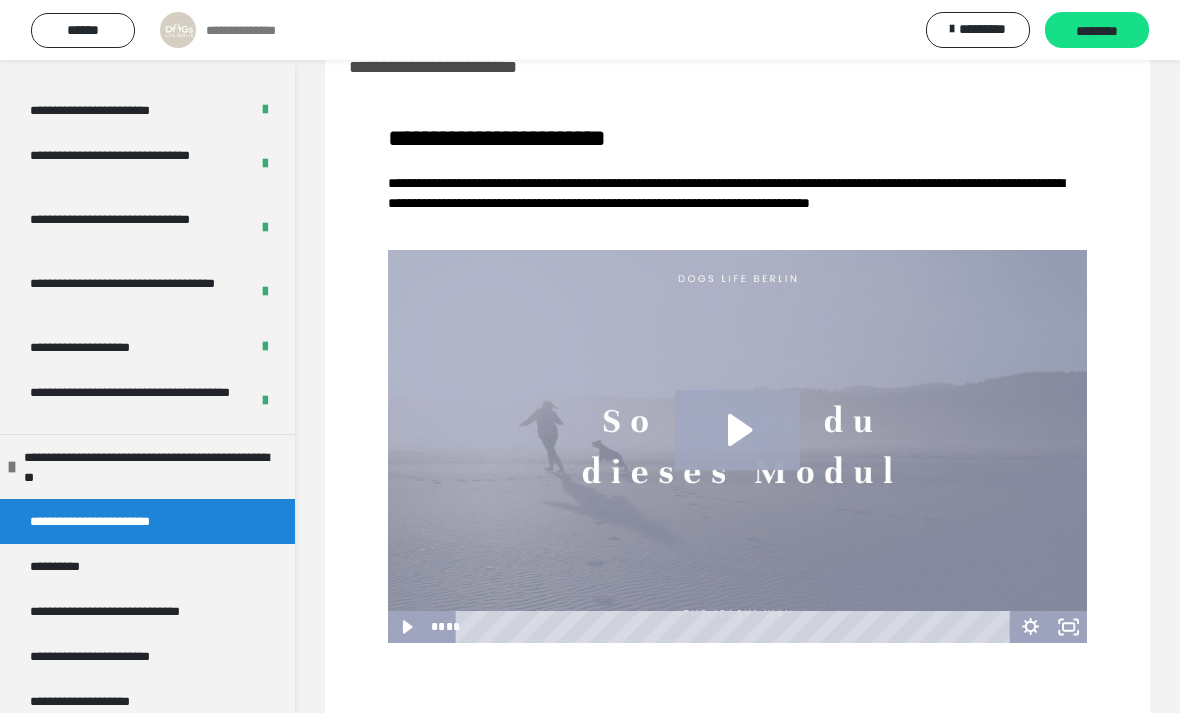 click on "**********" at bounding box center [147, 521] 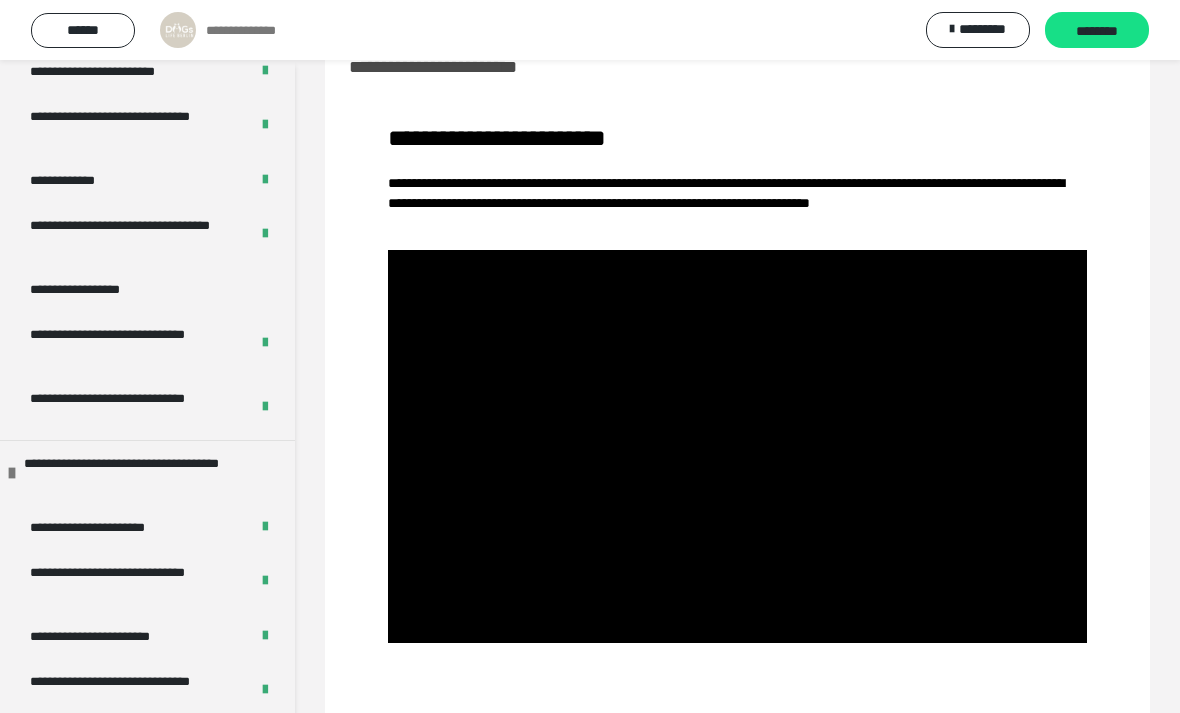 scroll, scrollTop: 758, scrollLeft: 0, axis: vertical 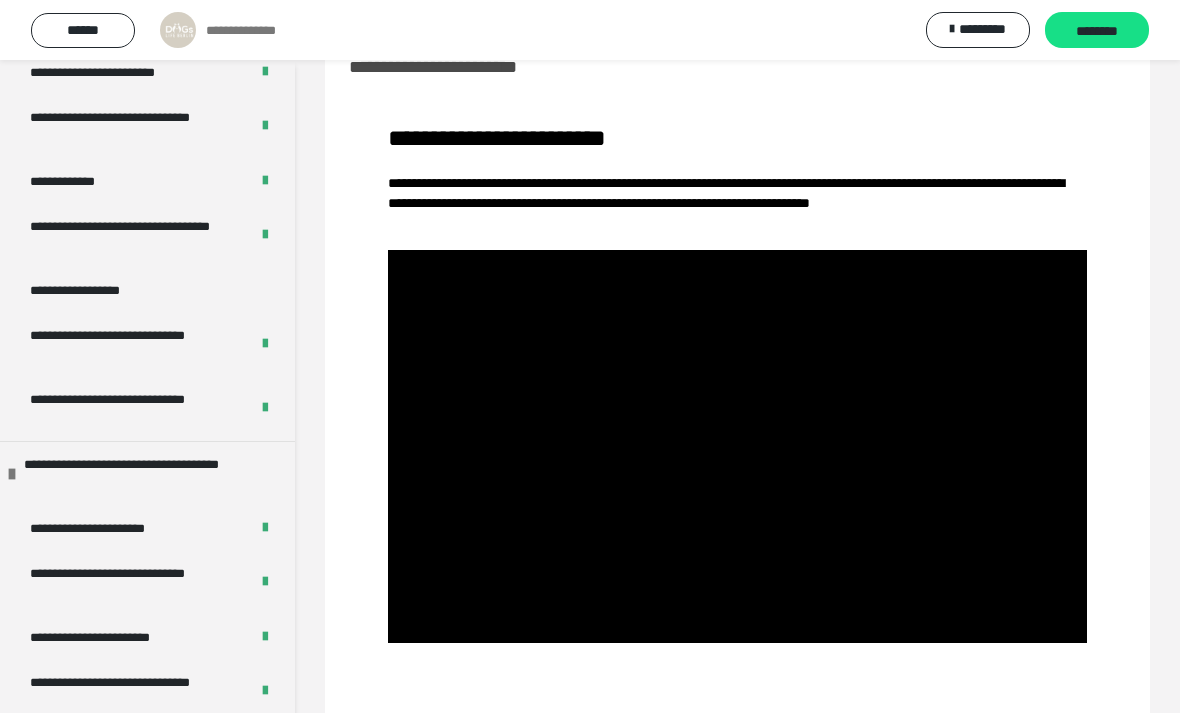 click at bounding box center [737, 446] 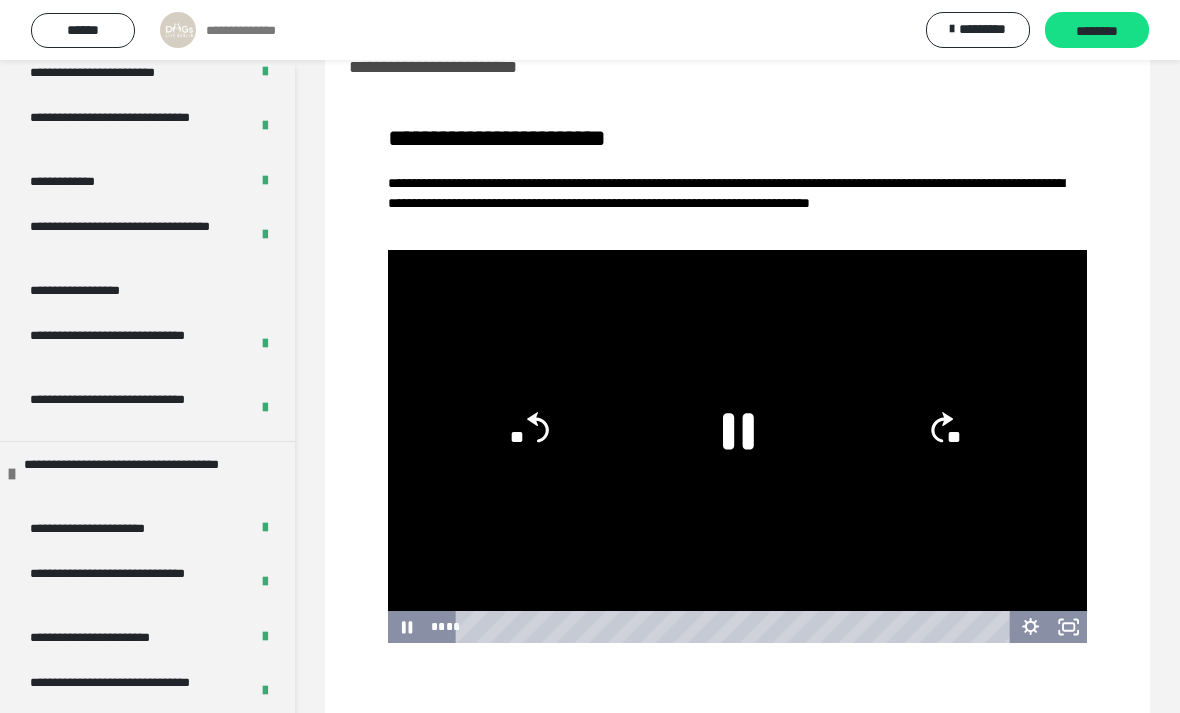 click 